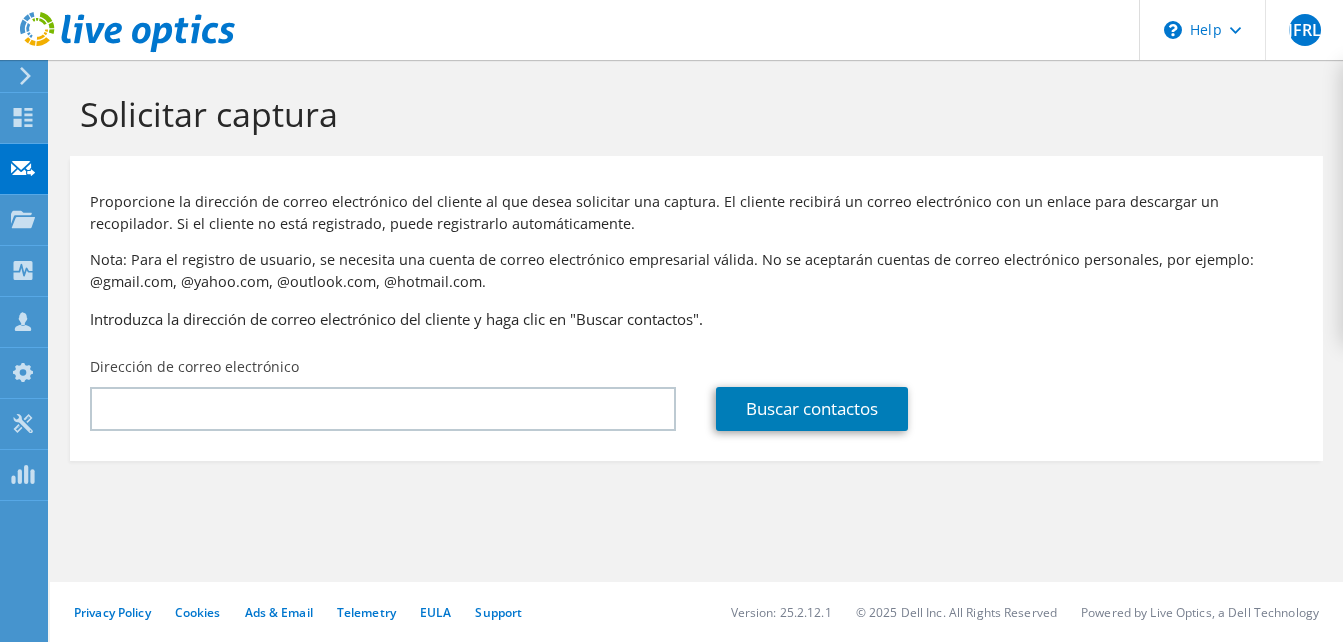 scroll, scrollTop: 0, scrollLeft: 0, axis: both 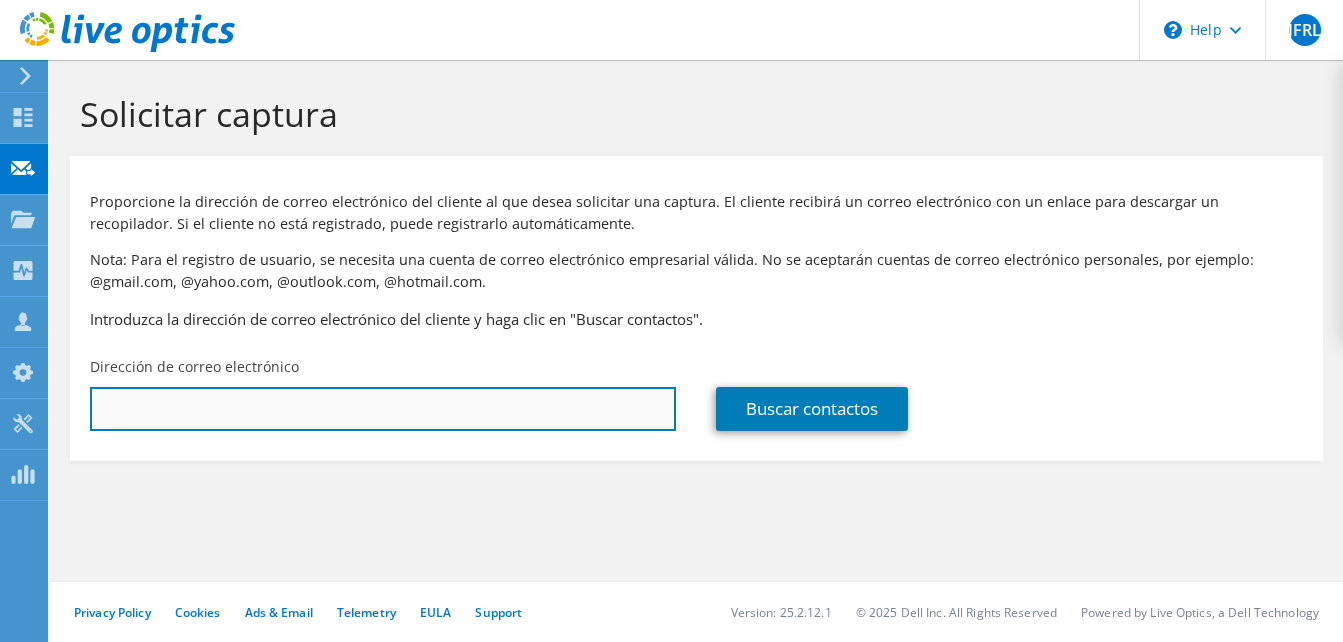 click at bounding box center [383, 409] 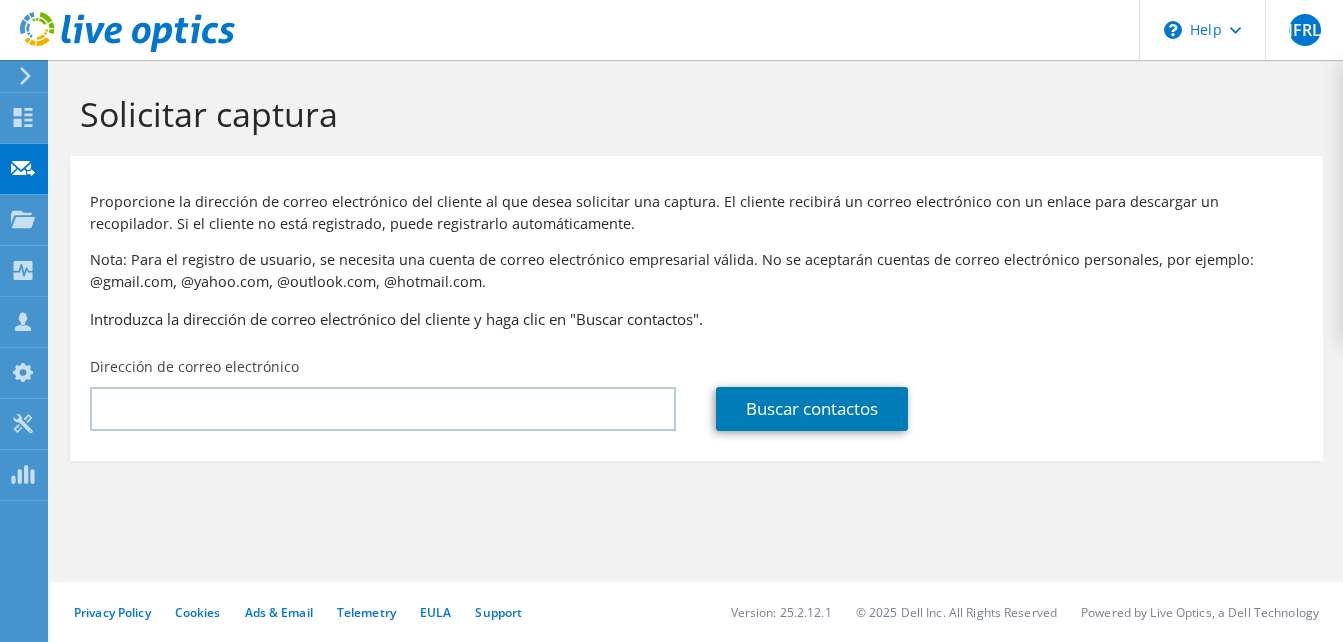 click on "Solicitar captura
Proporcione la dirección de correo electrónico del cliente al que desea solicitar una captura. El cliente recibirá un correo electrónico con un enlace para descargar un recopilador. Si el cliente no está registrado, puede registrarlo automáticamente.
Nota: Para el registro de usuario, se necesita una cuenta de correo electrónico empresarial válida. No se aceptarán cuentas de correo electrónico personales, por ejemplo: @gmail.com, @yahoo.com, @outlook.com, @hotmail.com.
Introduzca la dirección de correo electrónico del cliente y haga clic en "Buscar contactos".
Dirección de correo electrónico" at bounding box center [696, 310] 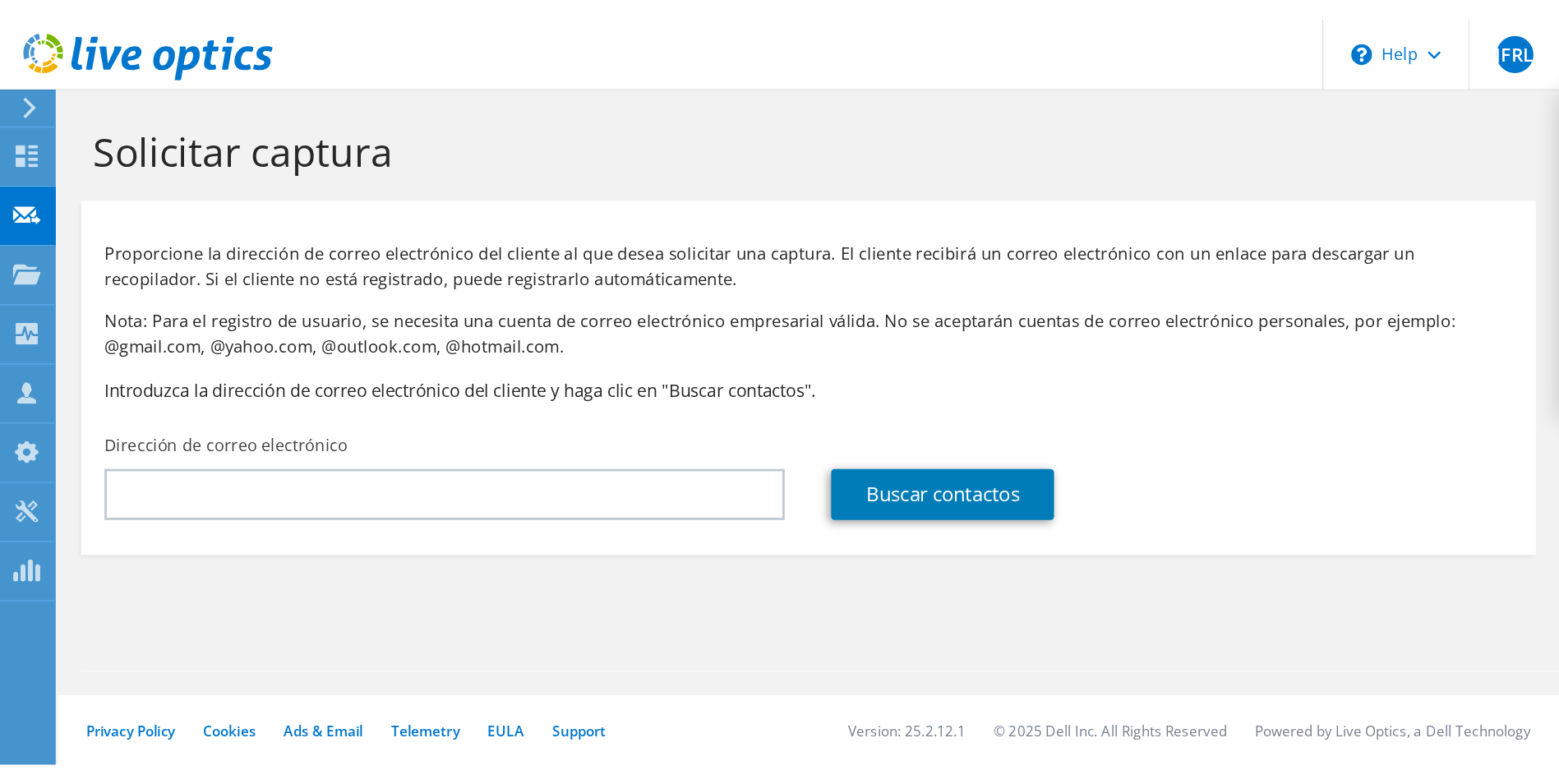 scroll, scrollTop: 0, scrollLeft: 0, axis: both 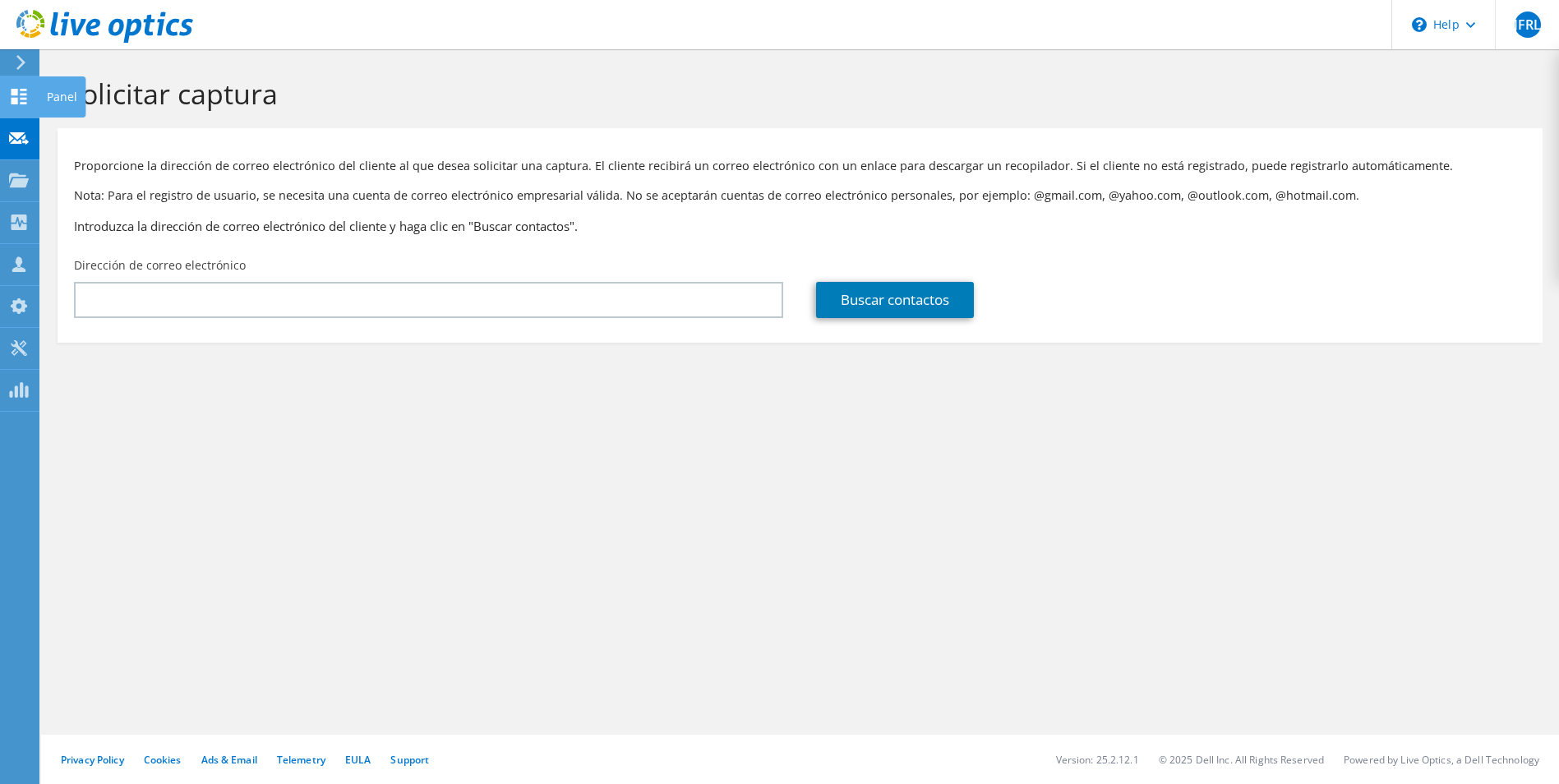 click 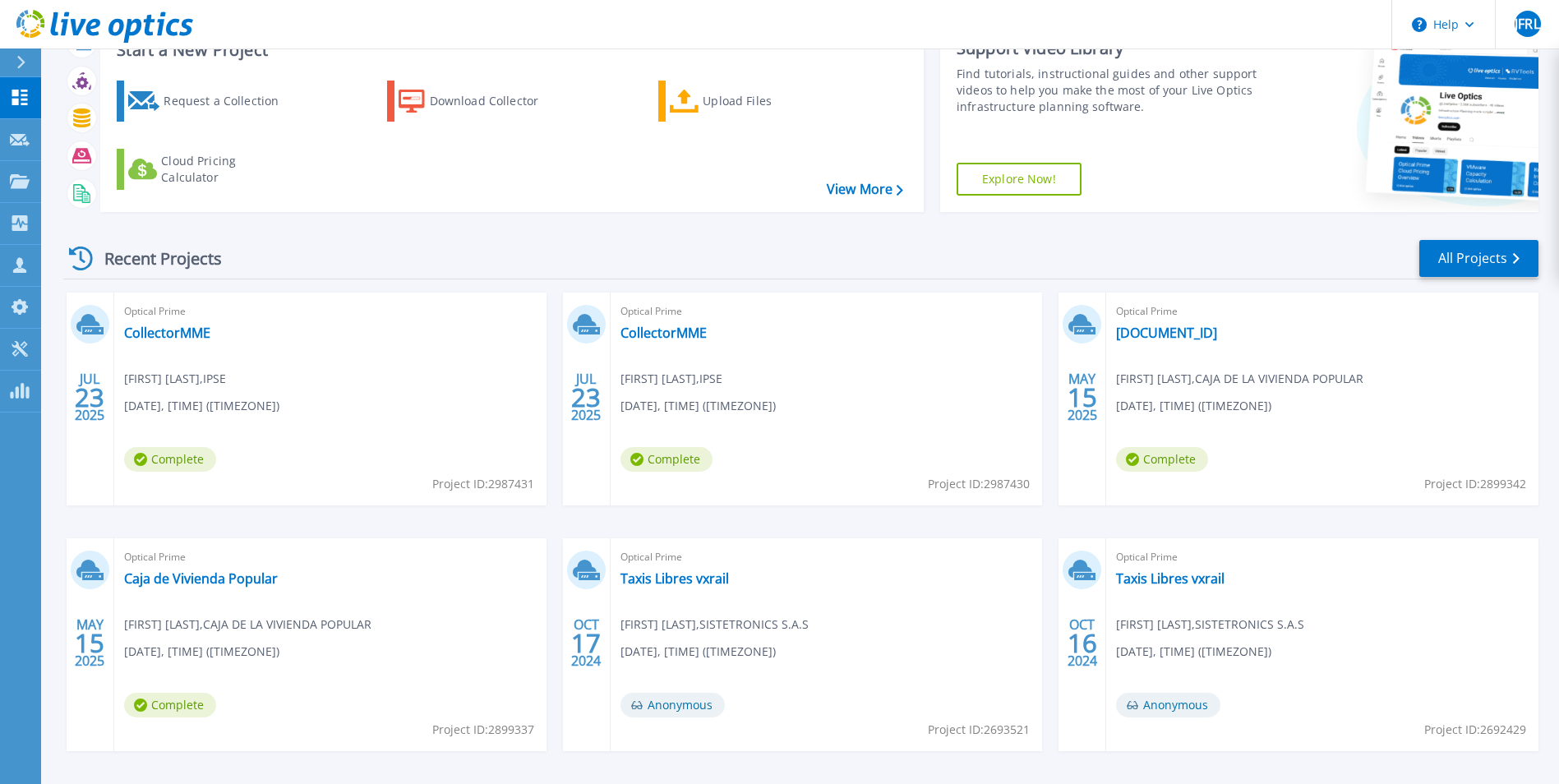 scroll, scrollTop: 0, scrollLeft: 0, axis: both 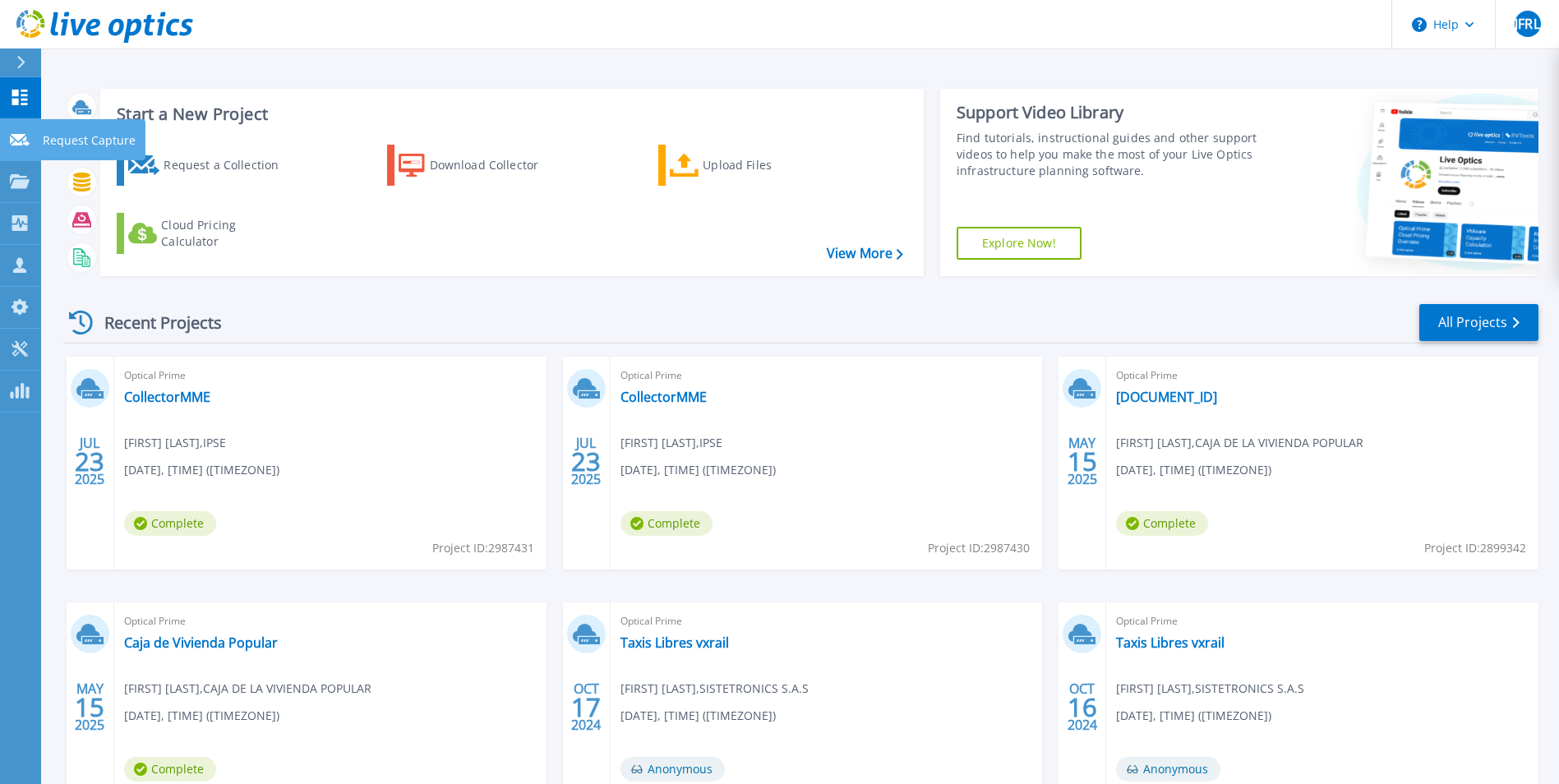 click 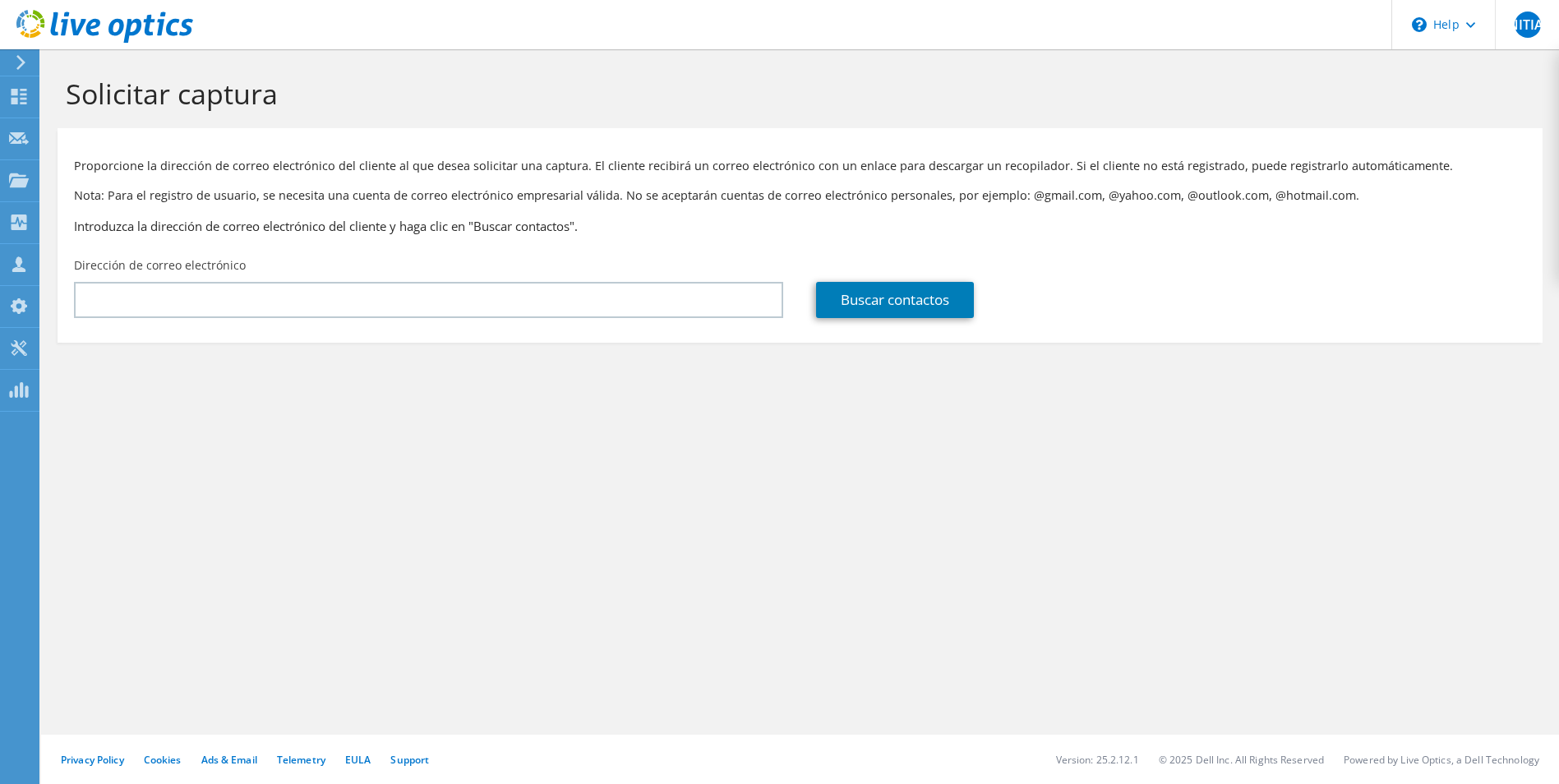 scroll, scrollTop: 0, scrollLeft: 0, axis: both 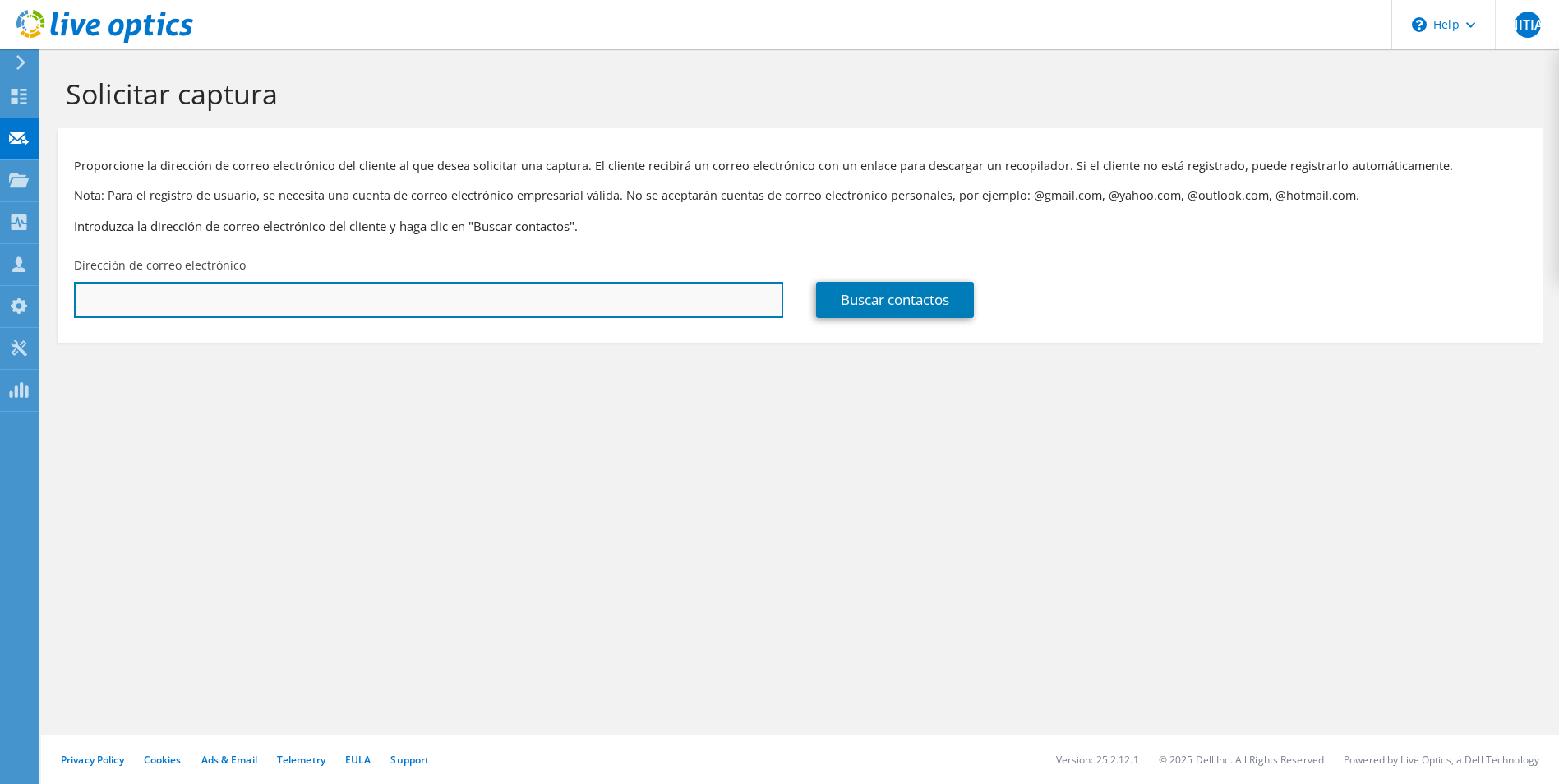 drag, startPoint x: 0, startPoint y: 0, endPoint x: 394, endPoint y: 287, distance: 487.4474 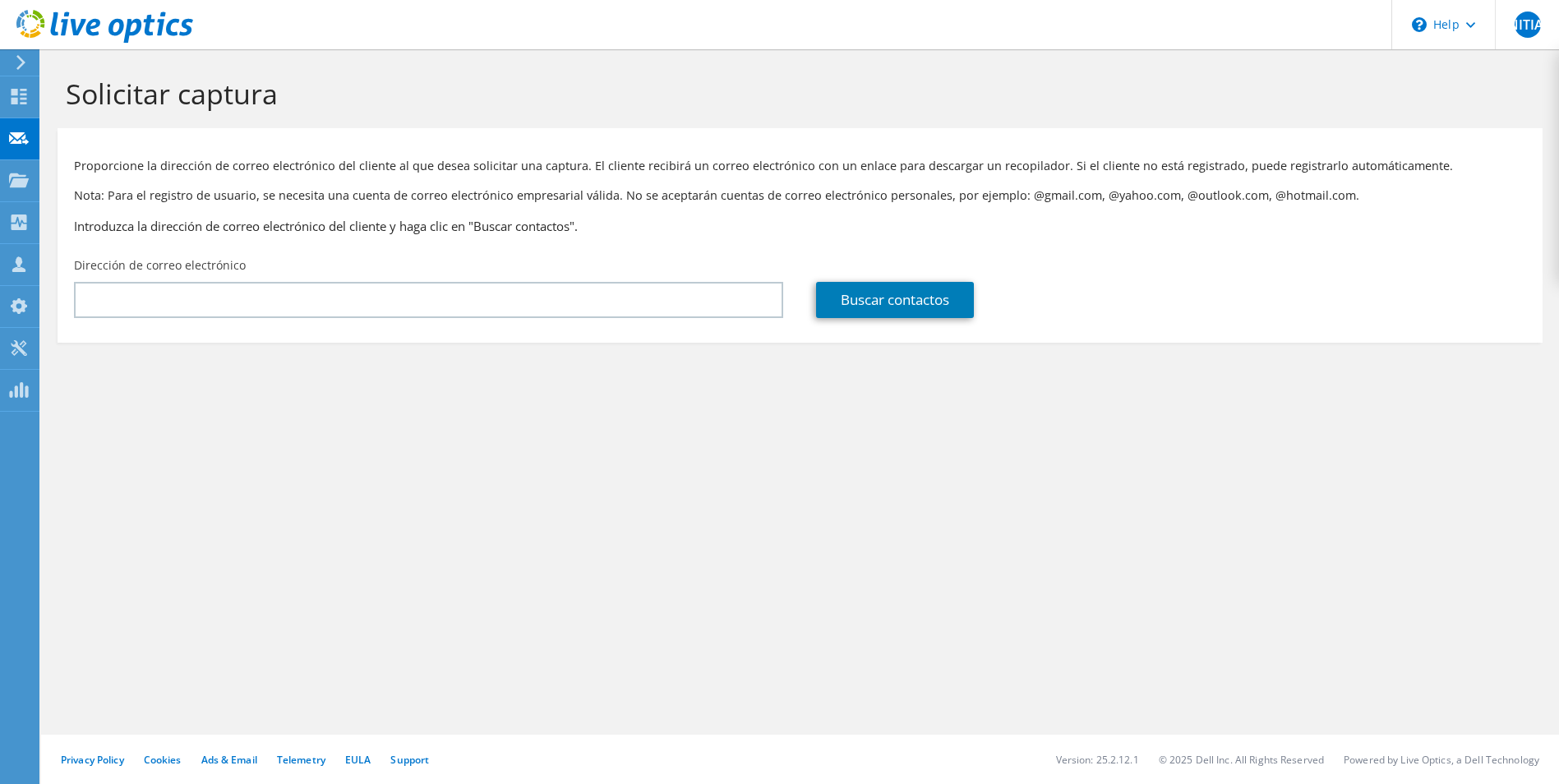 click on "Solicitar captura
Proporcione la dirección de correo electrónico del cliente al que desea solicitar una captura. El cliente recibirá un correo electrónico con un enlace para descargar un recopilador. Si el cliente no está registrado, puede registrarlo automáticamente.
Nota: Para el registro de usuario, se necesita una cuenta de correo electrónico empresarial válida. No se aceptarán cuentas de correo electrónico personales, por ejemplo: @gmail.com, @yahoo.com, @outlook.com, @hotmail.com.
Introduzca la dirección de correo electrónico del cliente y haga clic en "Buscar contactos".
Dirección de correo electrónico" at bounding box center [800, 237] 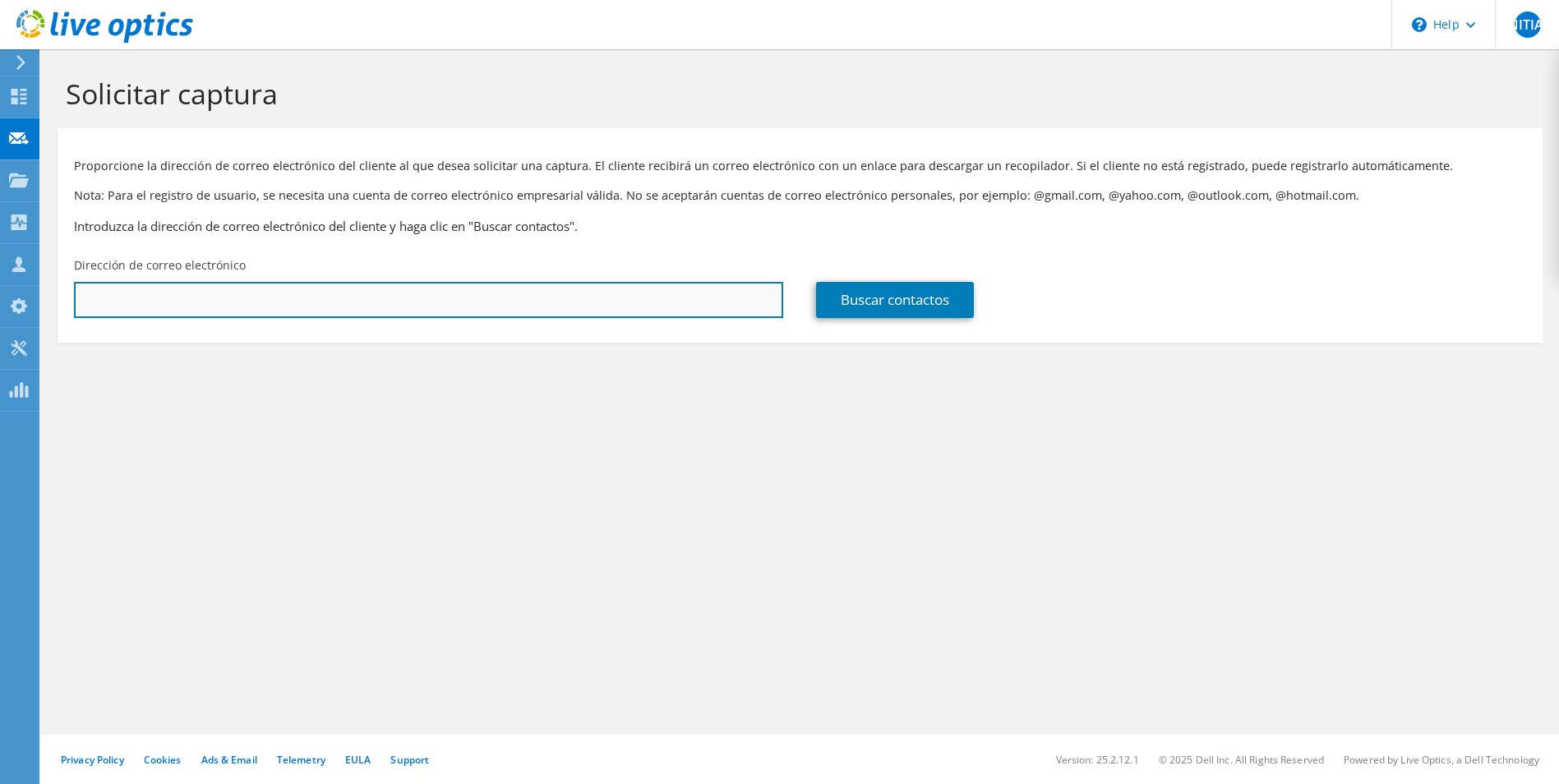 click at bounding box center (428, 300) 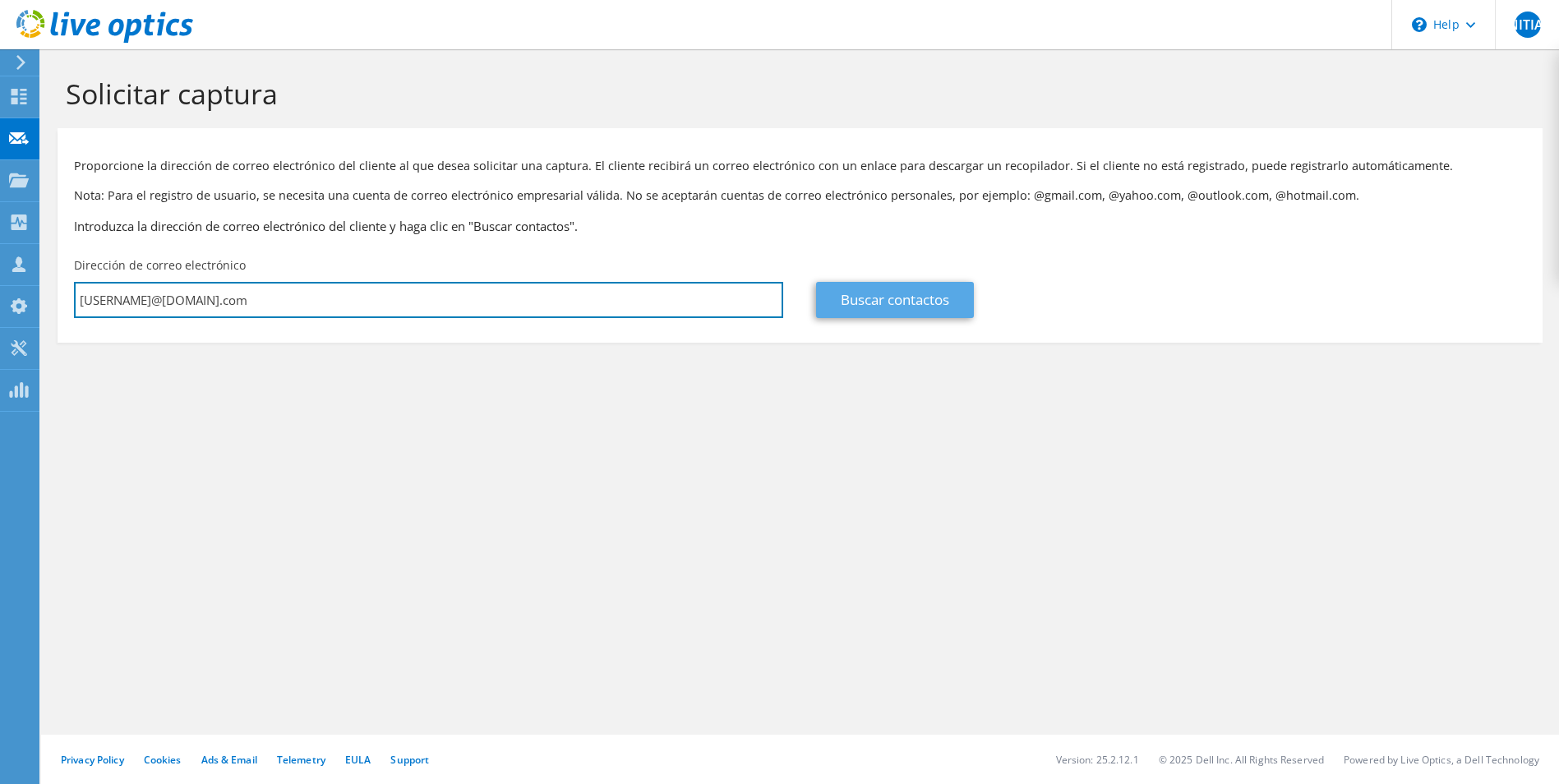 type on "alexander.vidales@genfar.com" 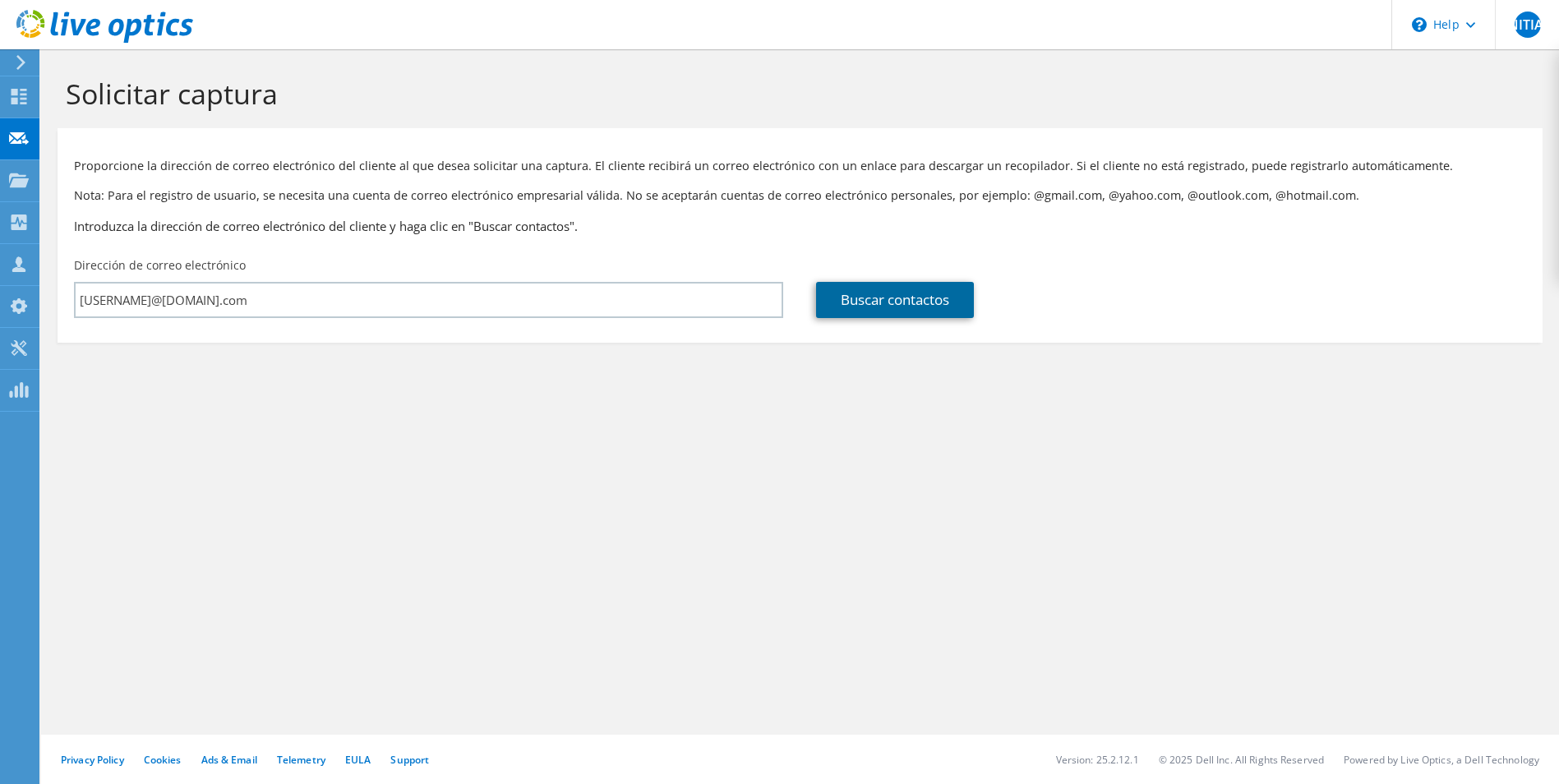 click on "Buscar contactos" at bounding box center [895, 300] 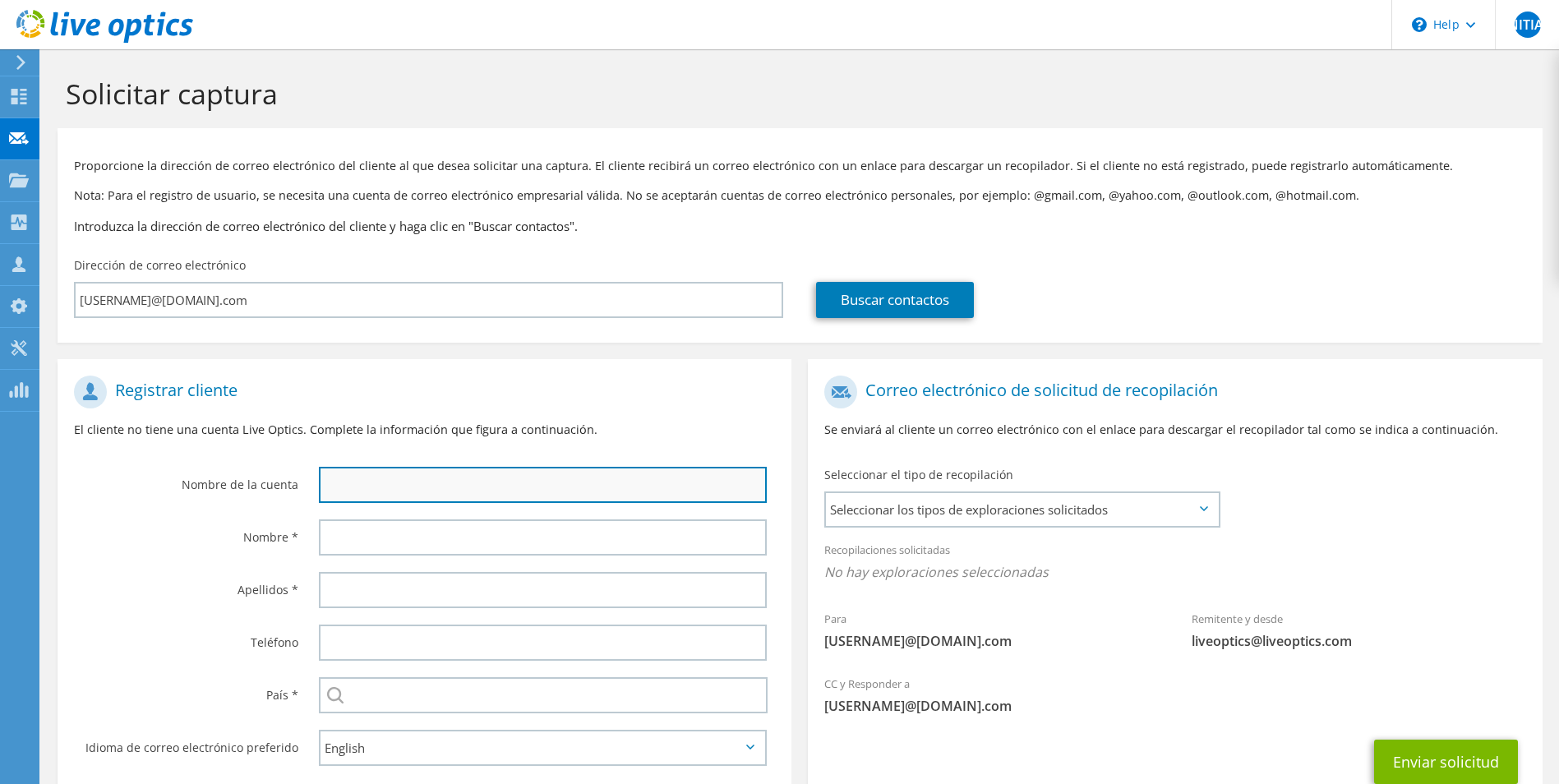 click at bounding box center (543, 485) 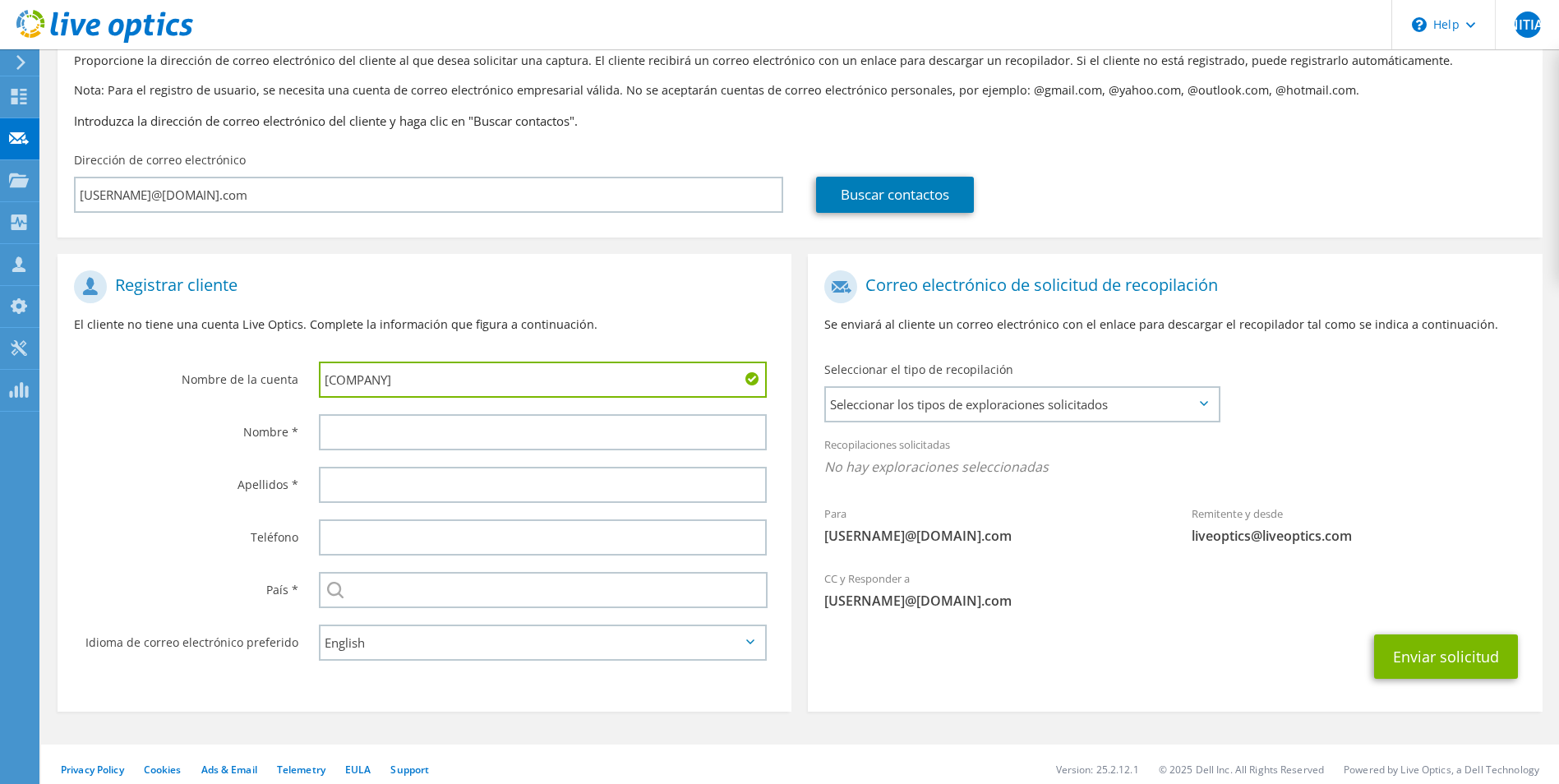 scroll, scrollTop: 115, scrollLeft: 0, axis: vertical 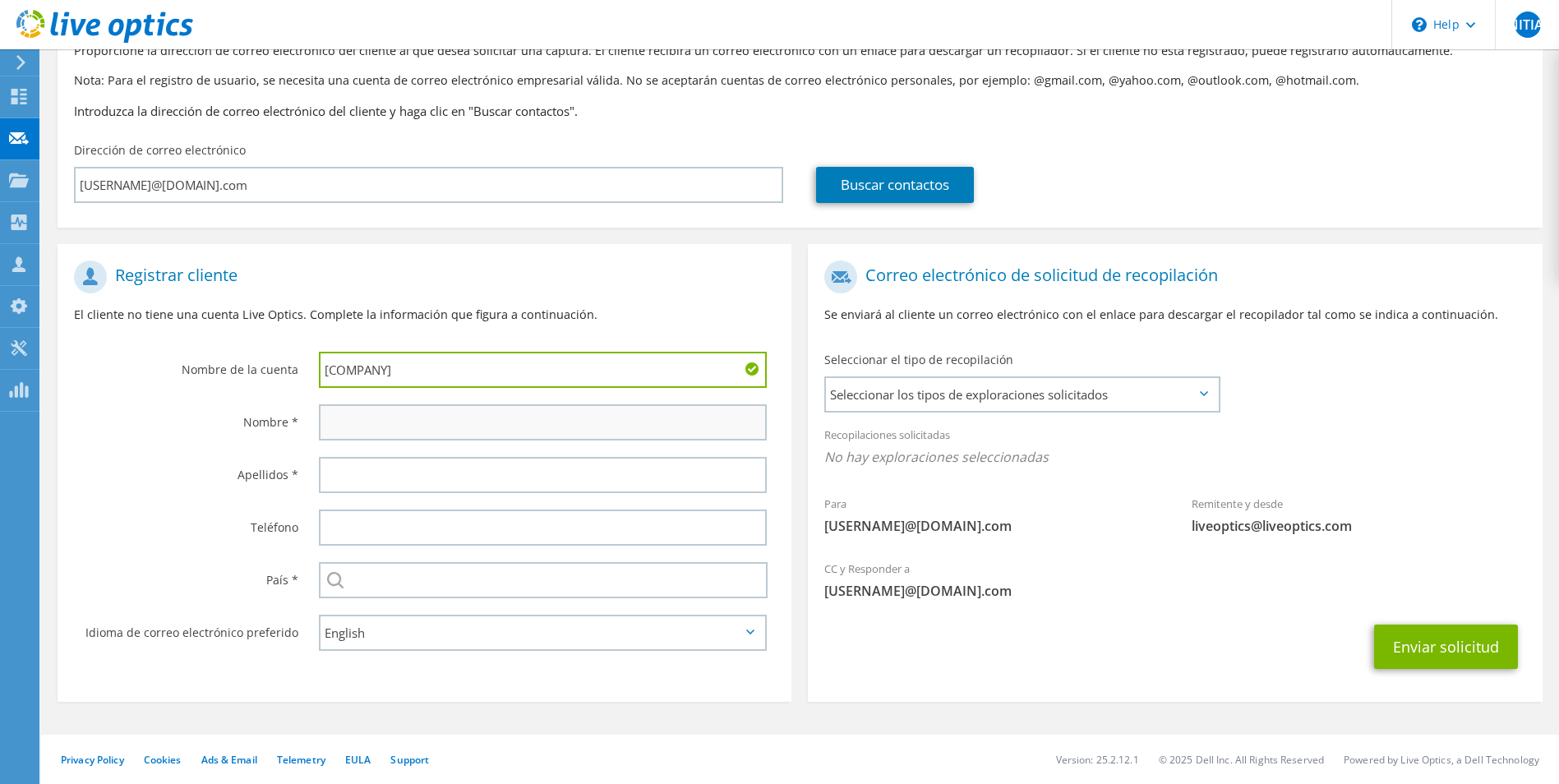 type on "GENFAR" 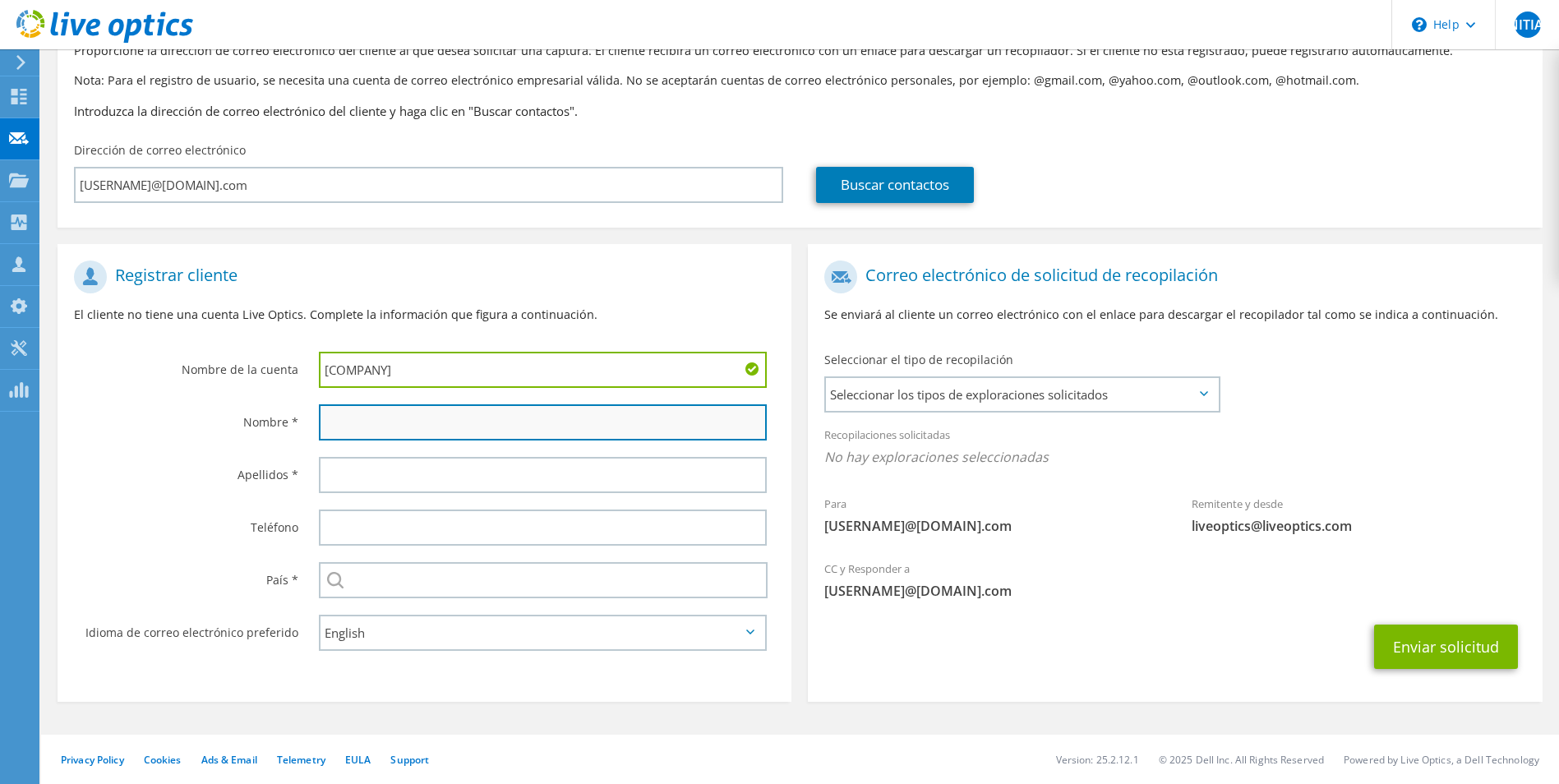 click at bounding box center (543, 422) 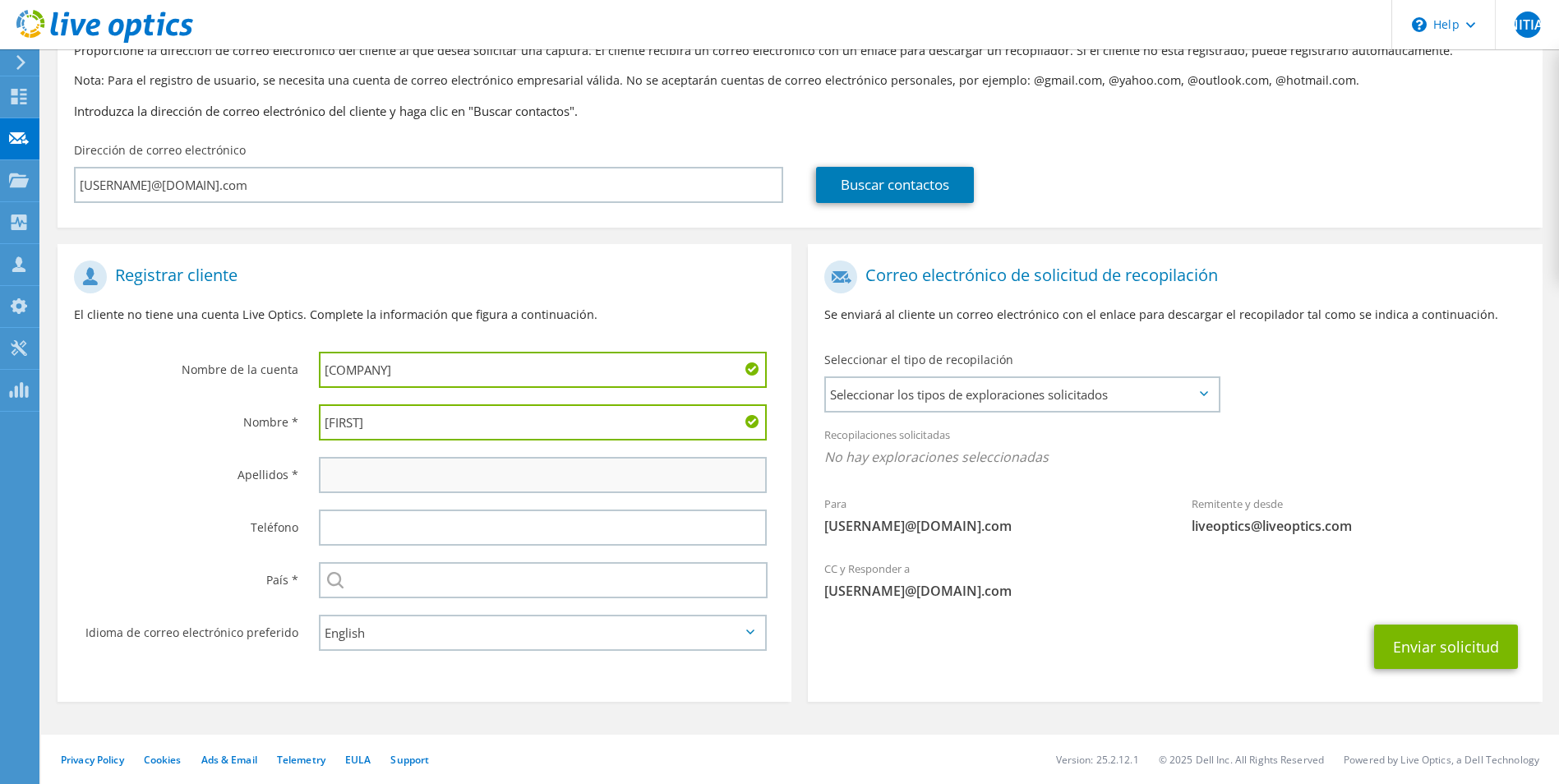type on "Alexander" 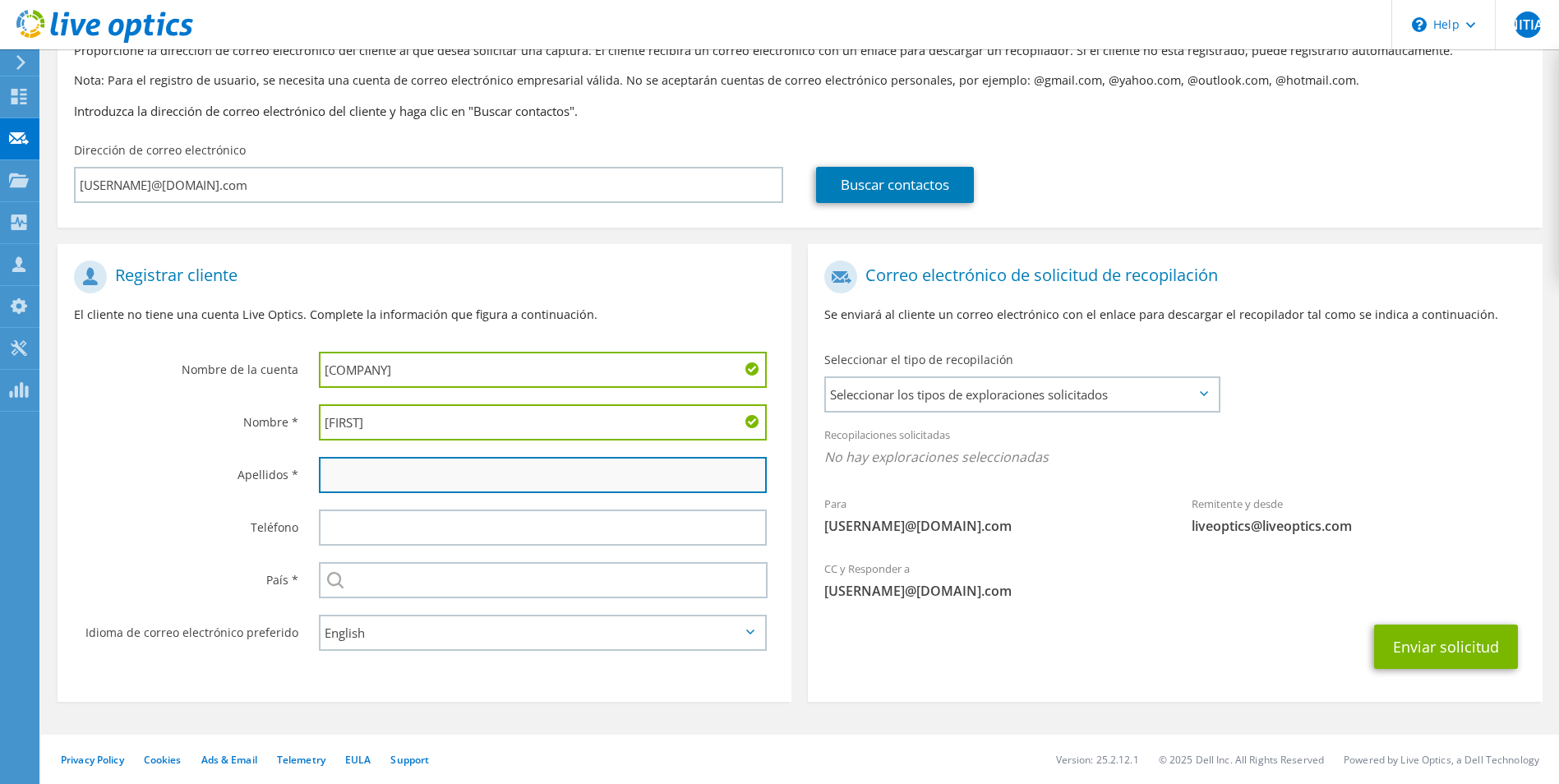 click at bounding box center (543, 475) 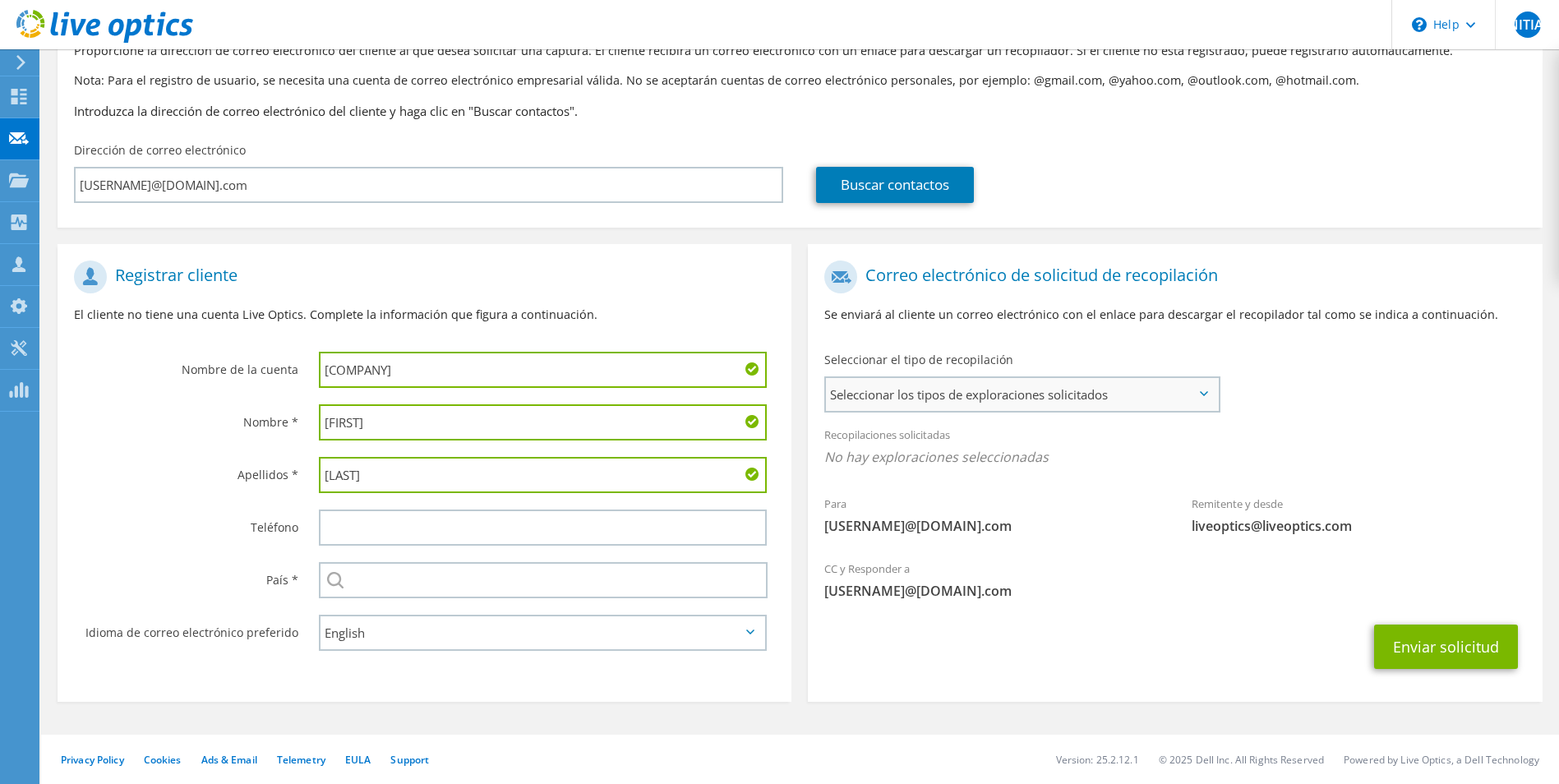 type on "Vidales" 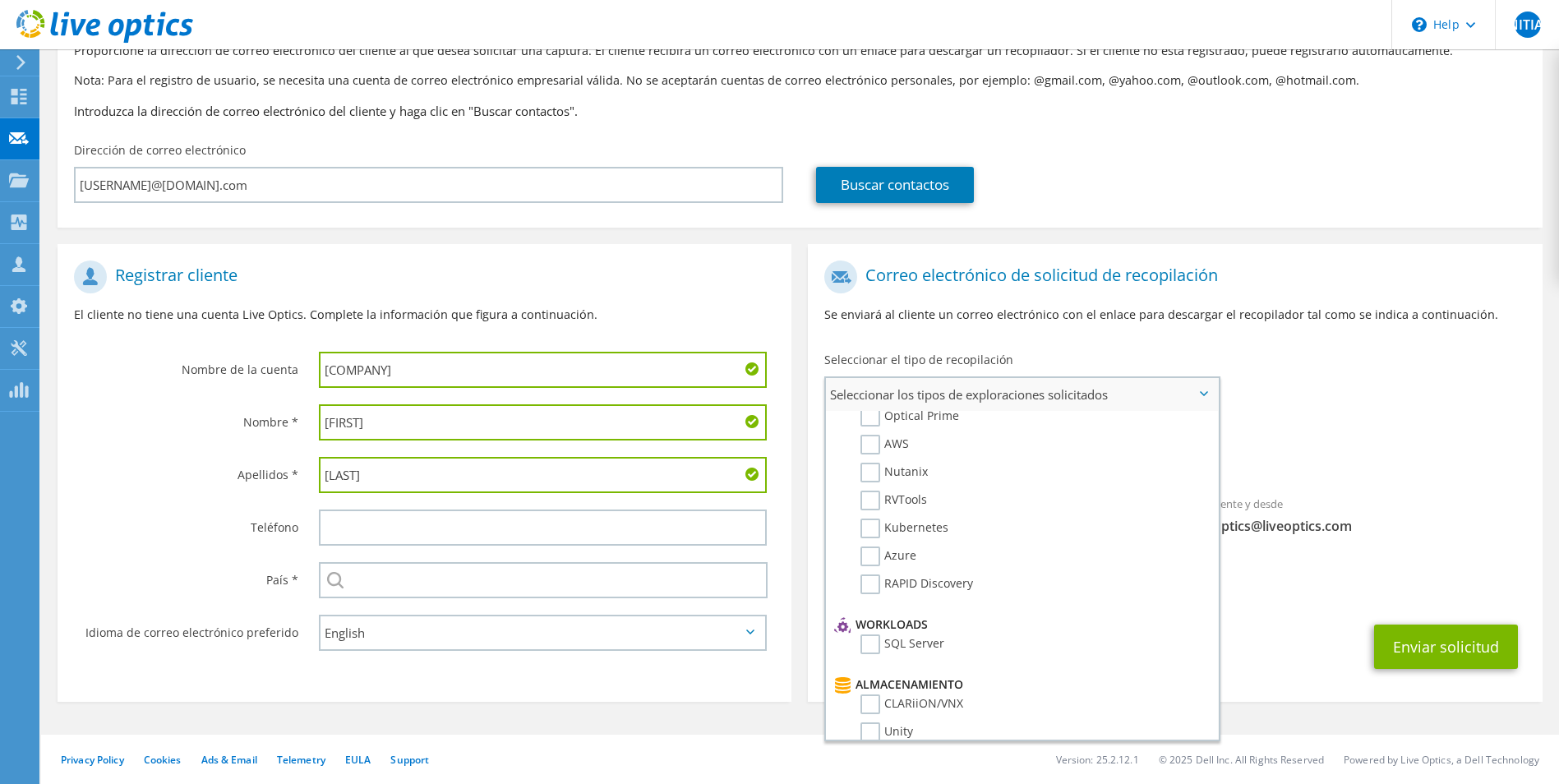scroll, scrollTop: 0, scrollLeft: 0, axis: both 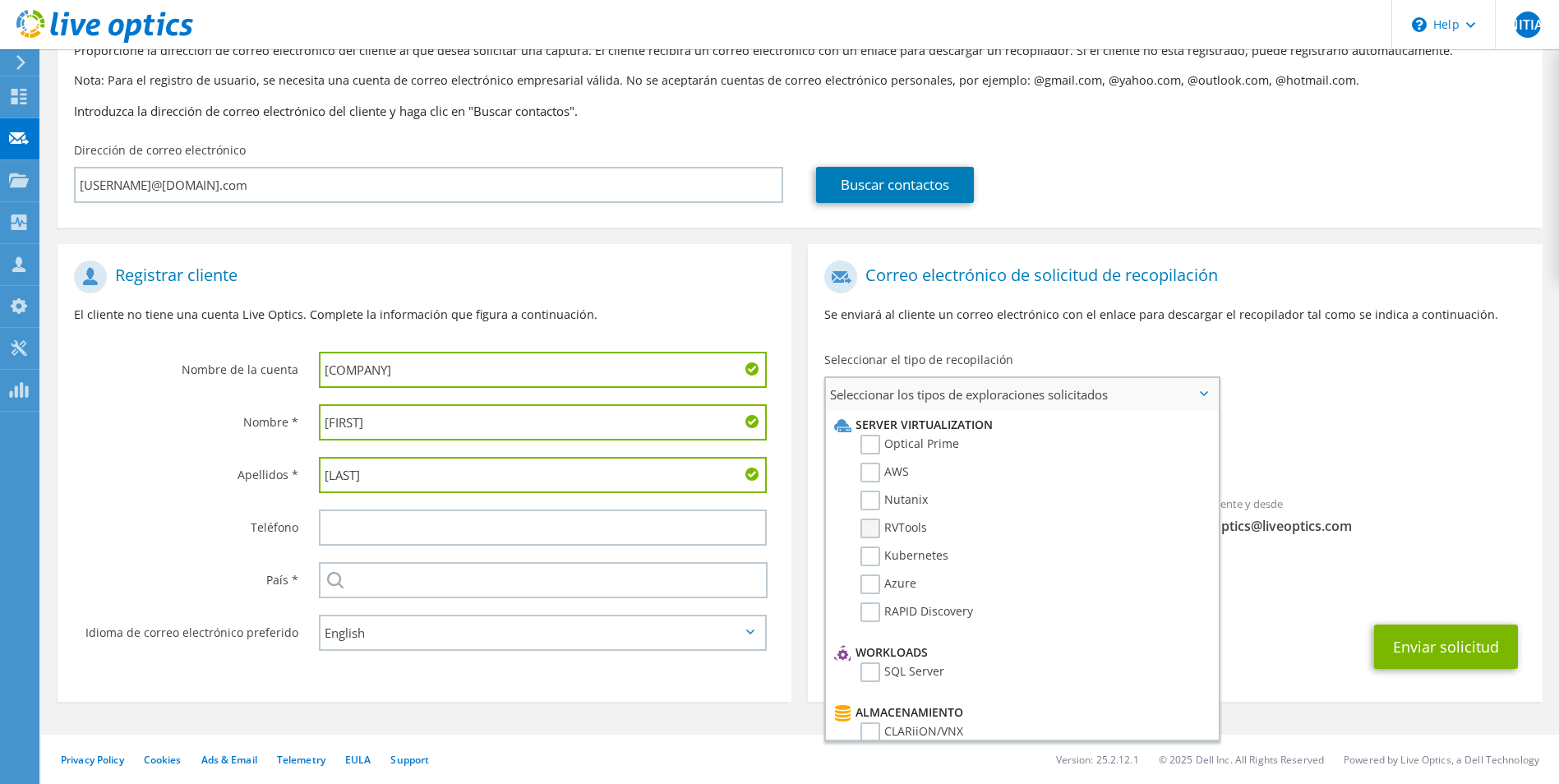 click on "RVTools" at bounding box center [893, 528] 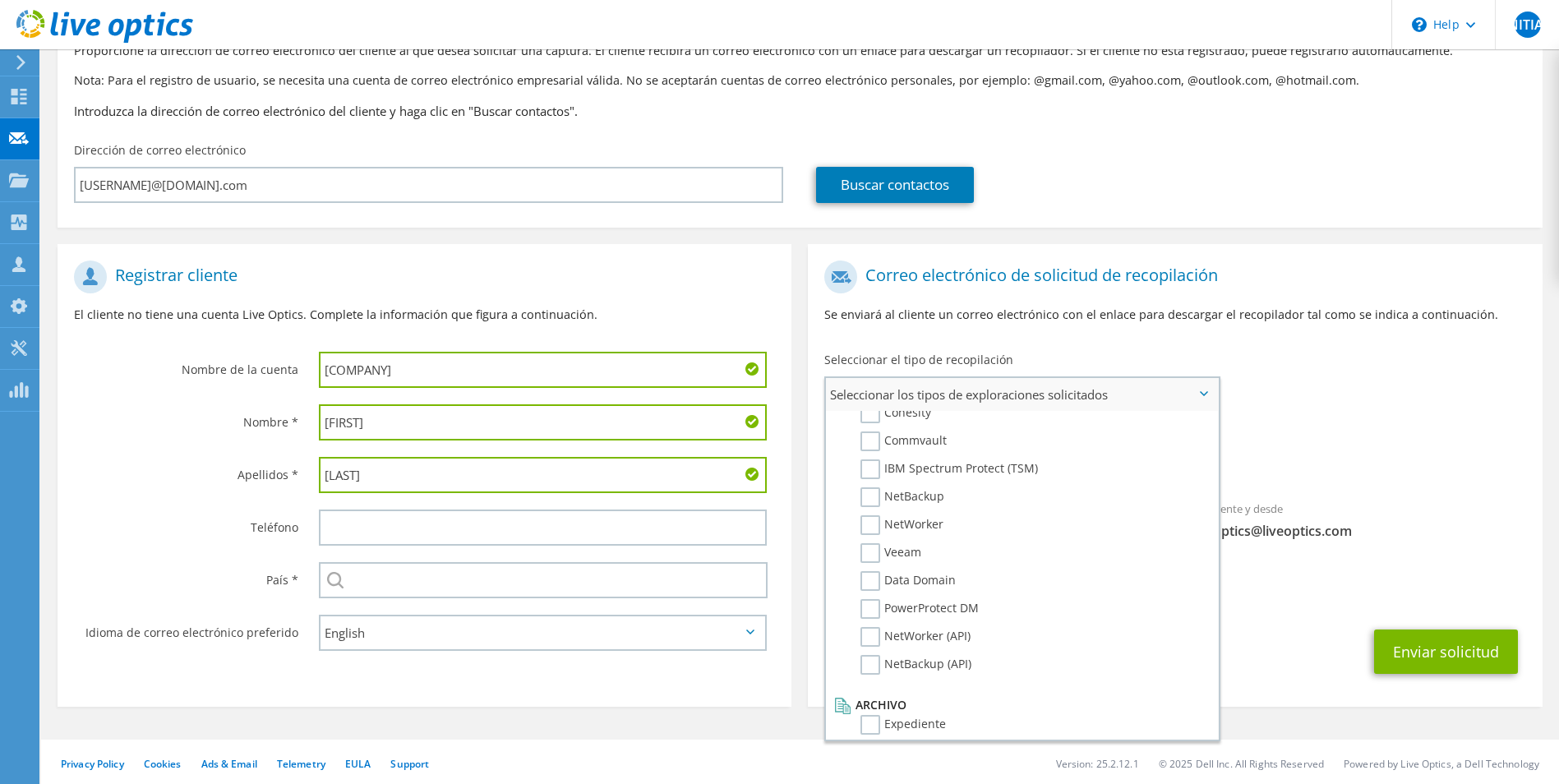 scroll, scrollTop: 782, scrollLeft: 0, axis: vertical 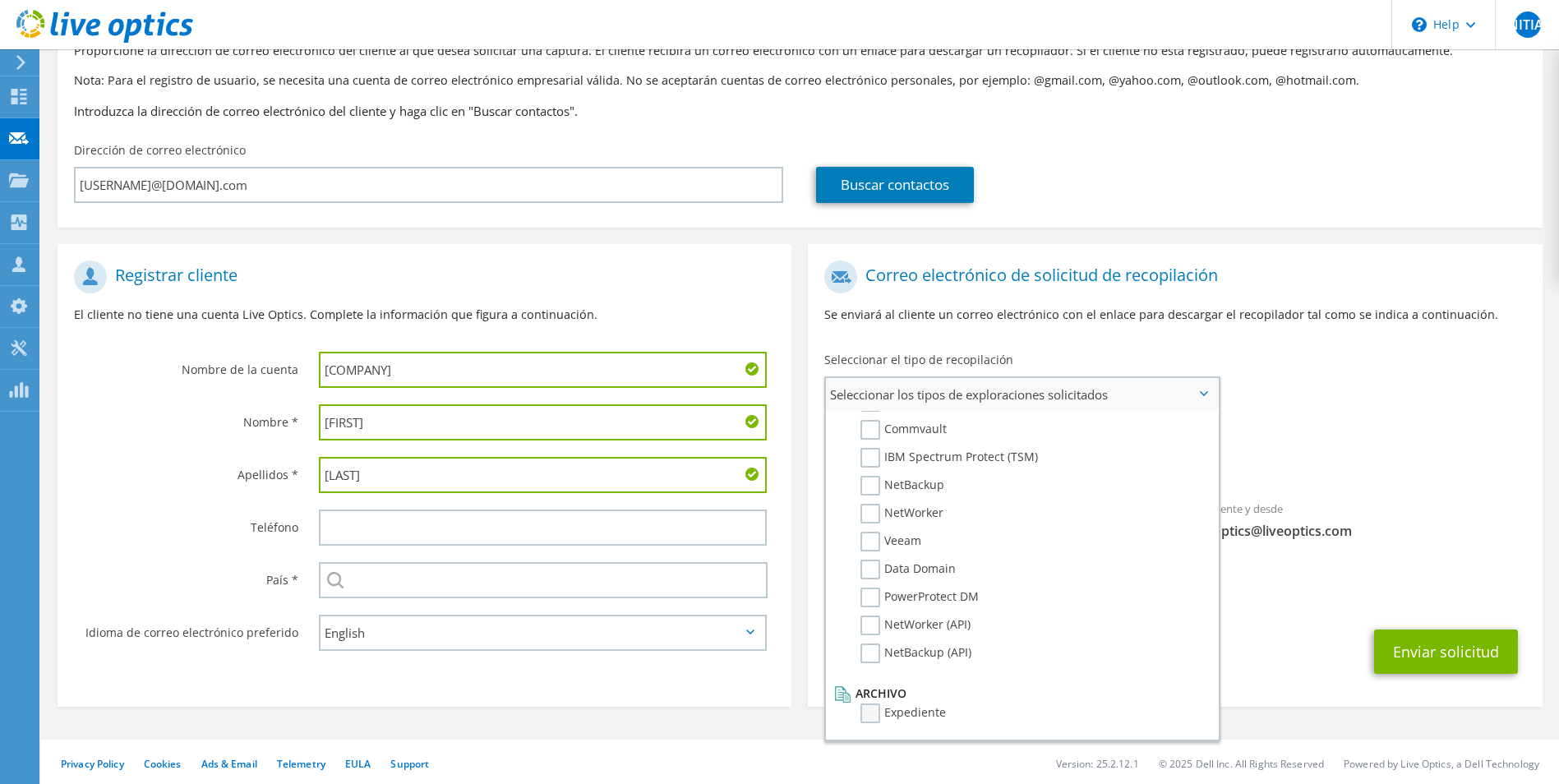click on "Expediente" at bounding box center (903, 713) 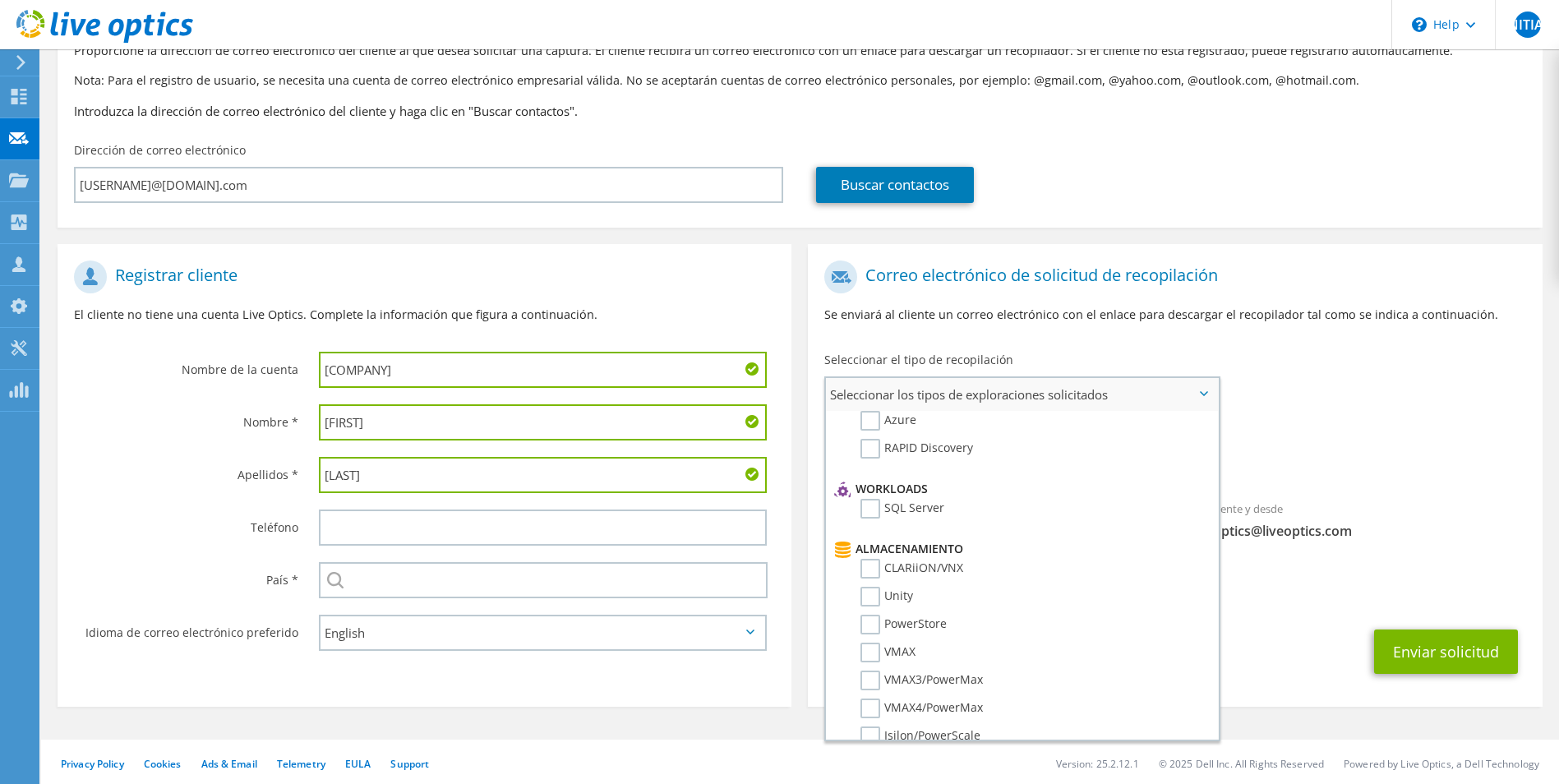 scroll, scrollTop: 124, scrollLeft: 0, axis: vertical 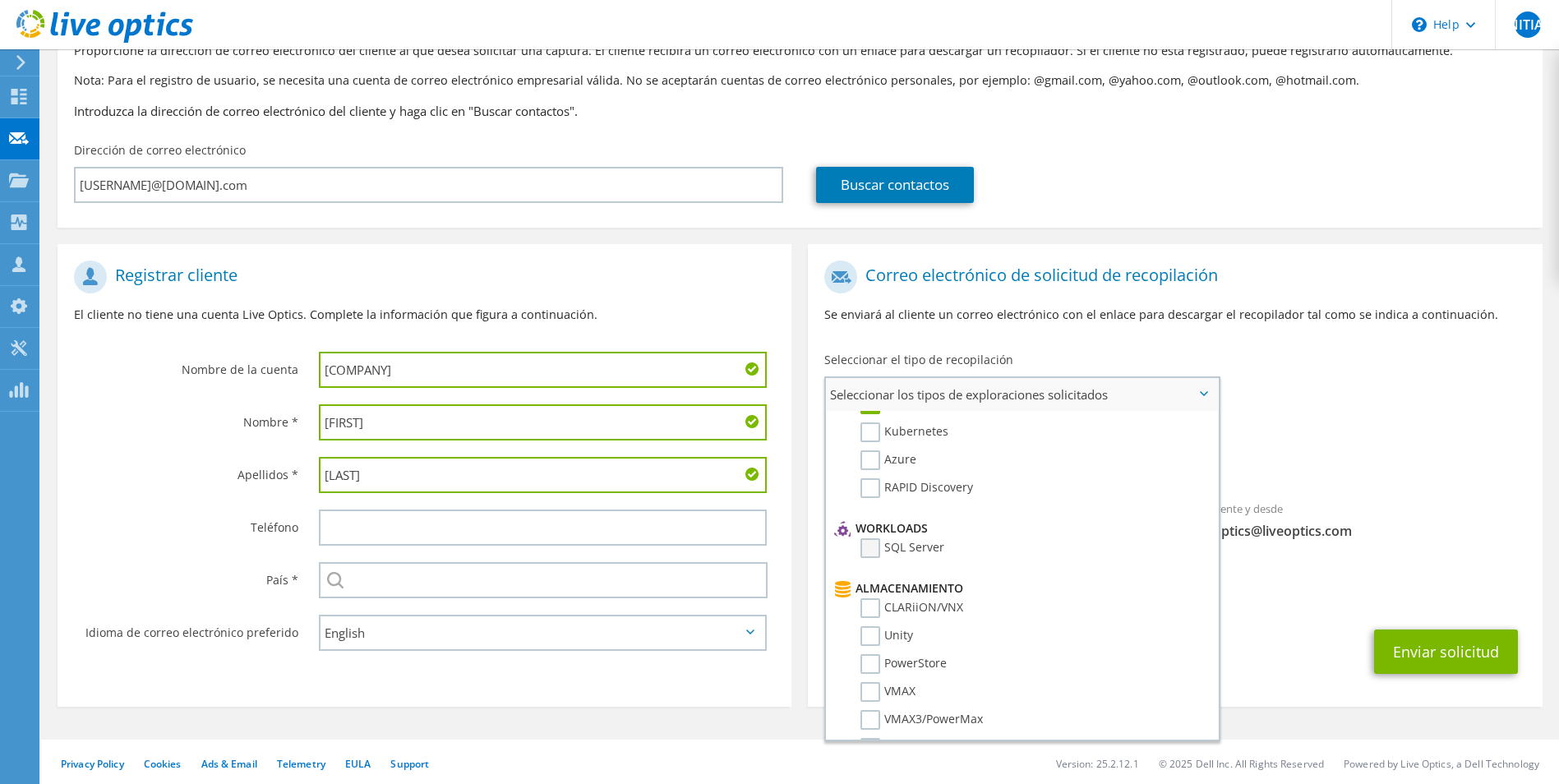 click on "SQL Server" at bounding box center (902, 548) 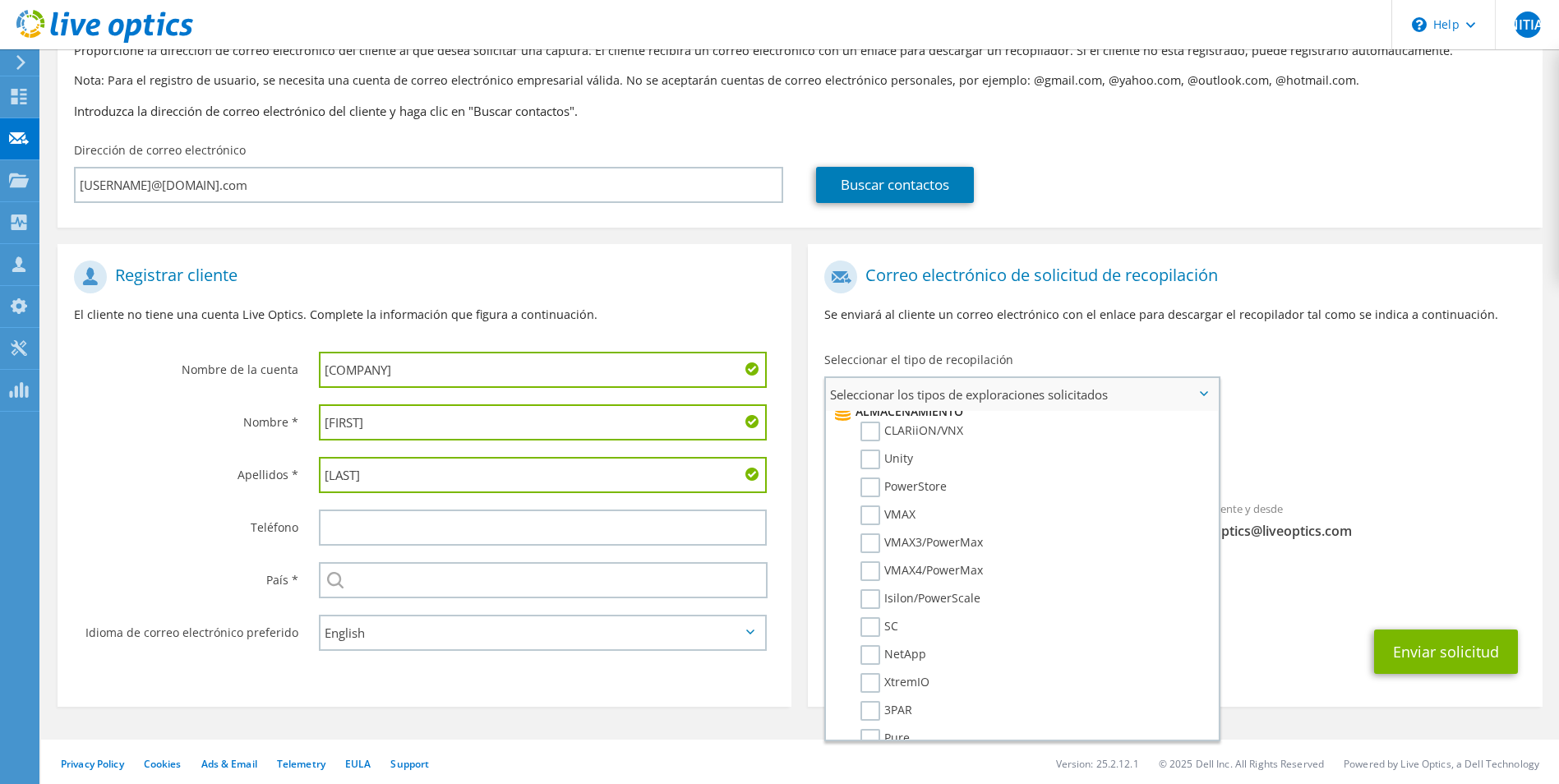 scroll, scrollTop: 329, scrollLeft: 0, axis: vertical 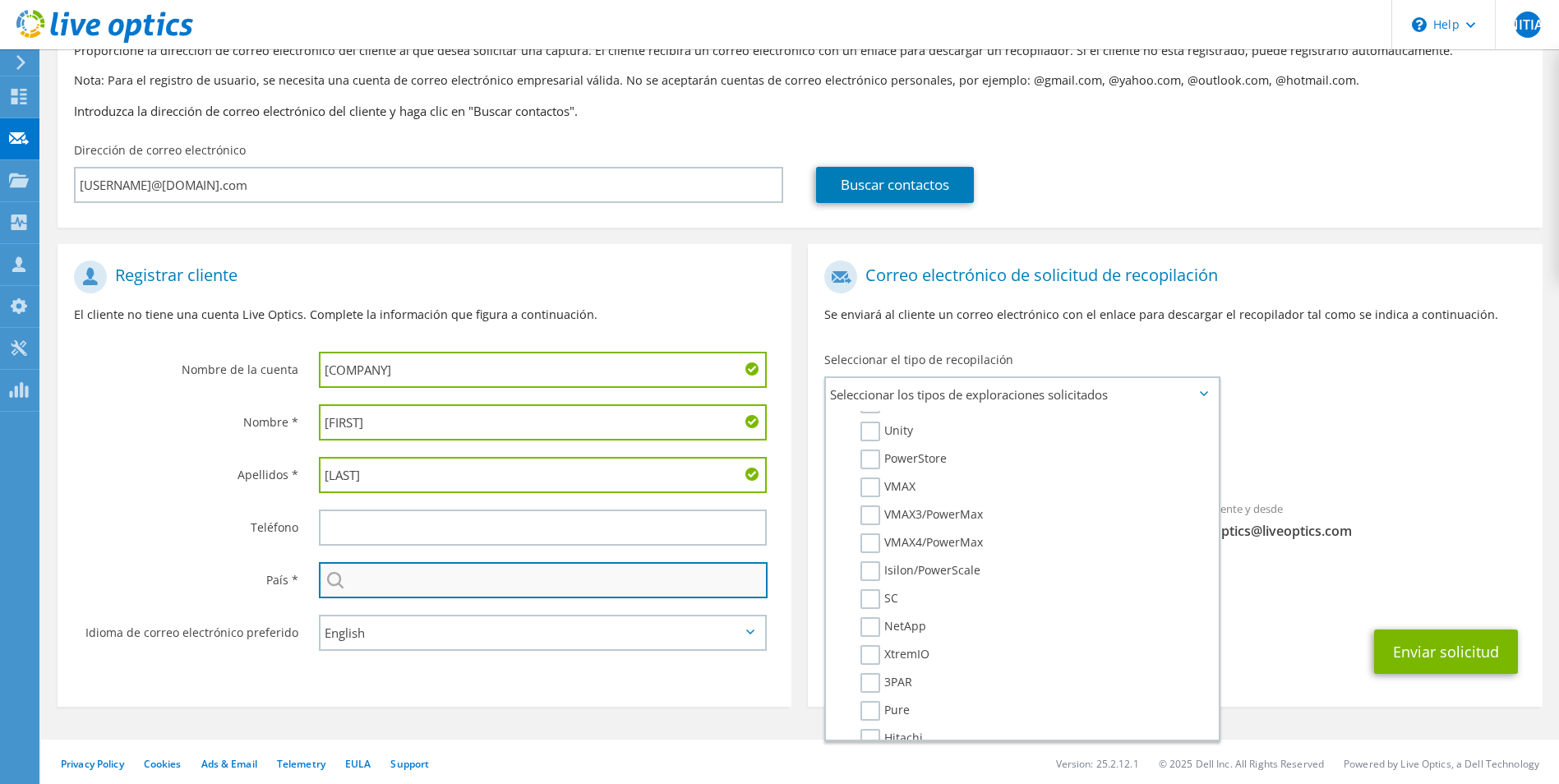 click at bounding box center [543, 580] 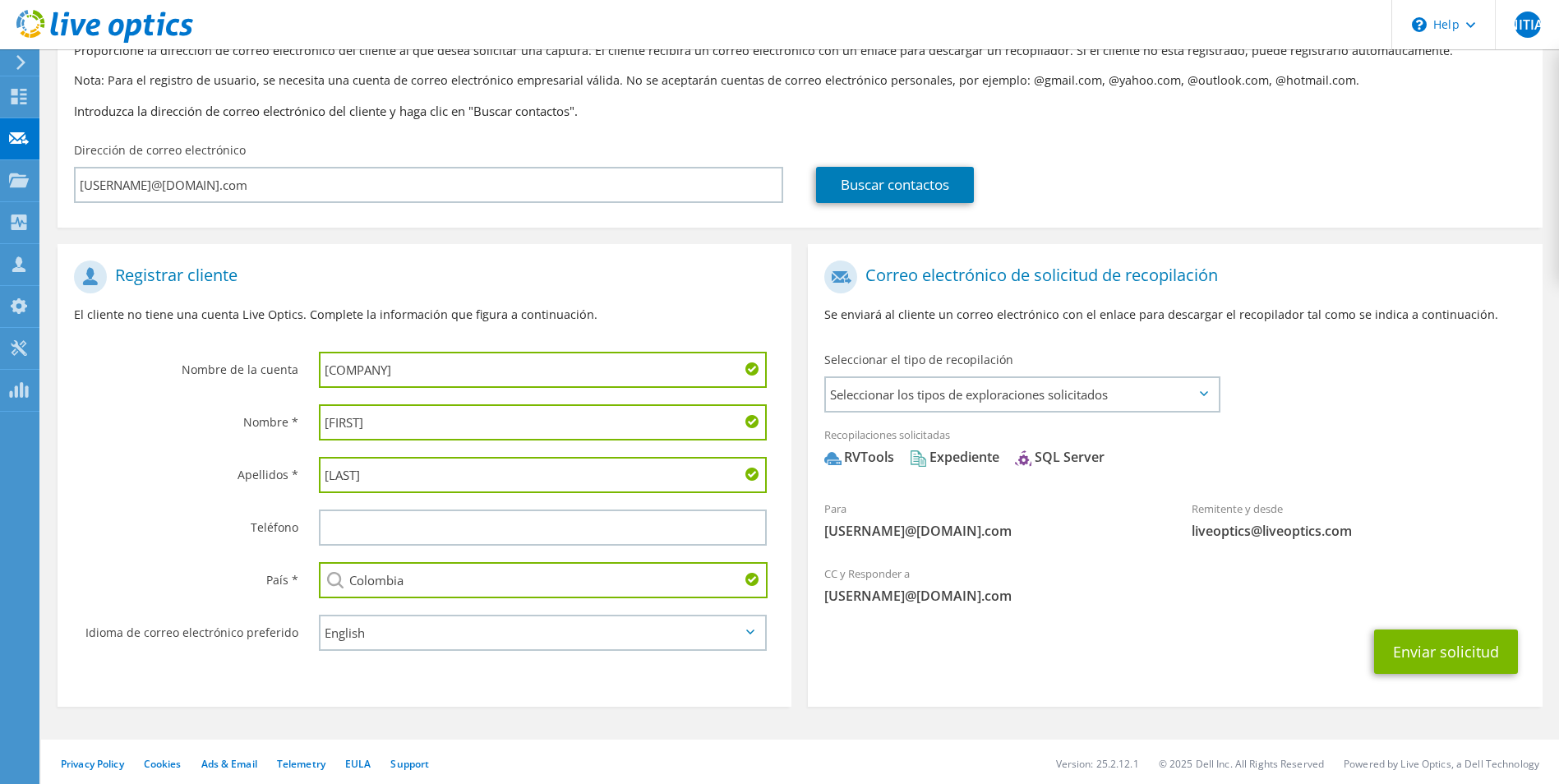 type on "Colombia" 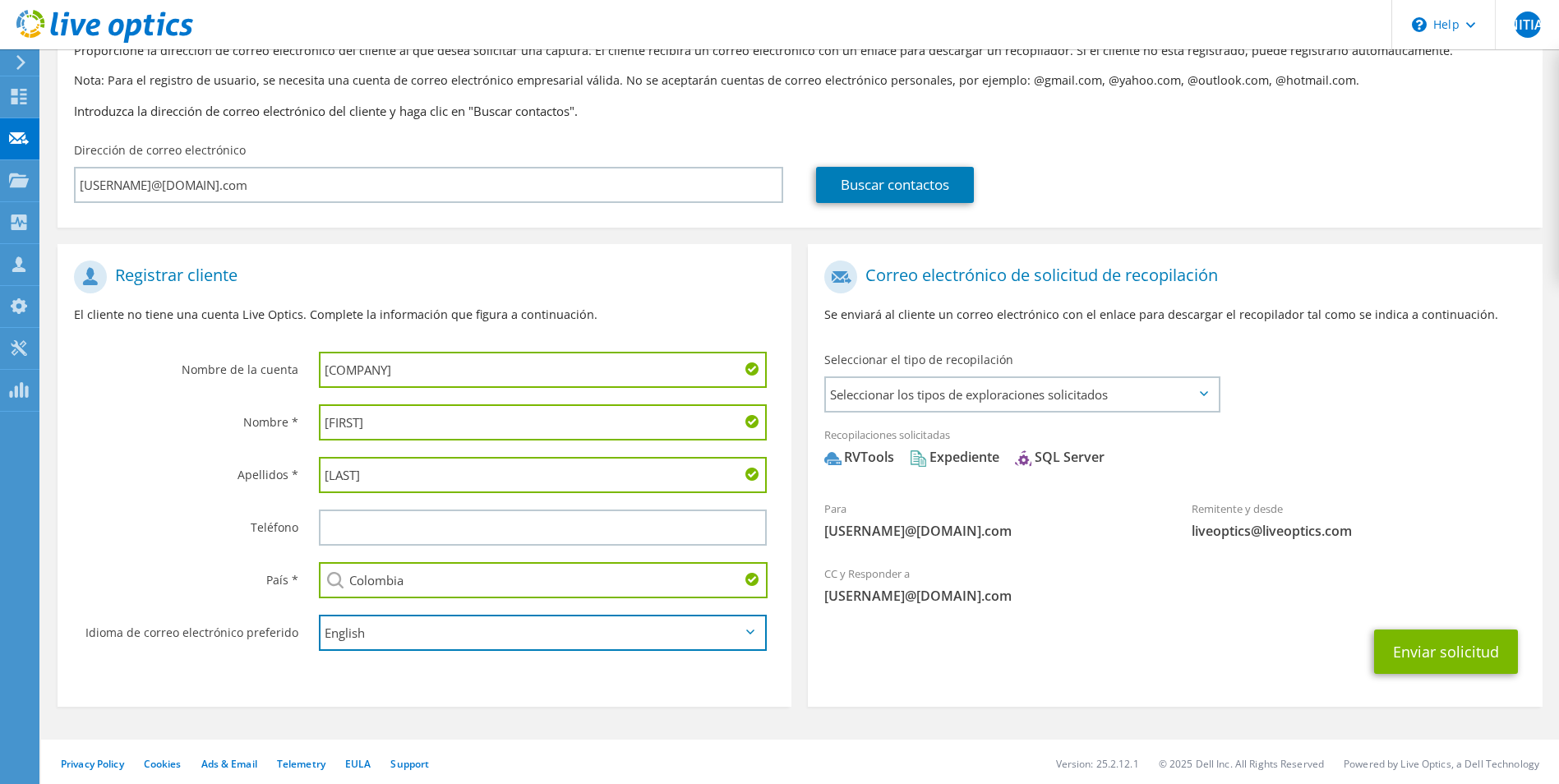 click on "English
Deutsch
Español
Français
Italiano
Polski
Português
Русский
한국어
中文
日本語" at bounding box center (543, 633) 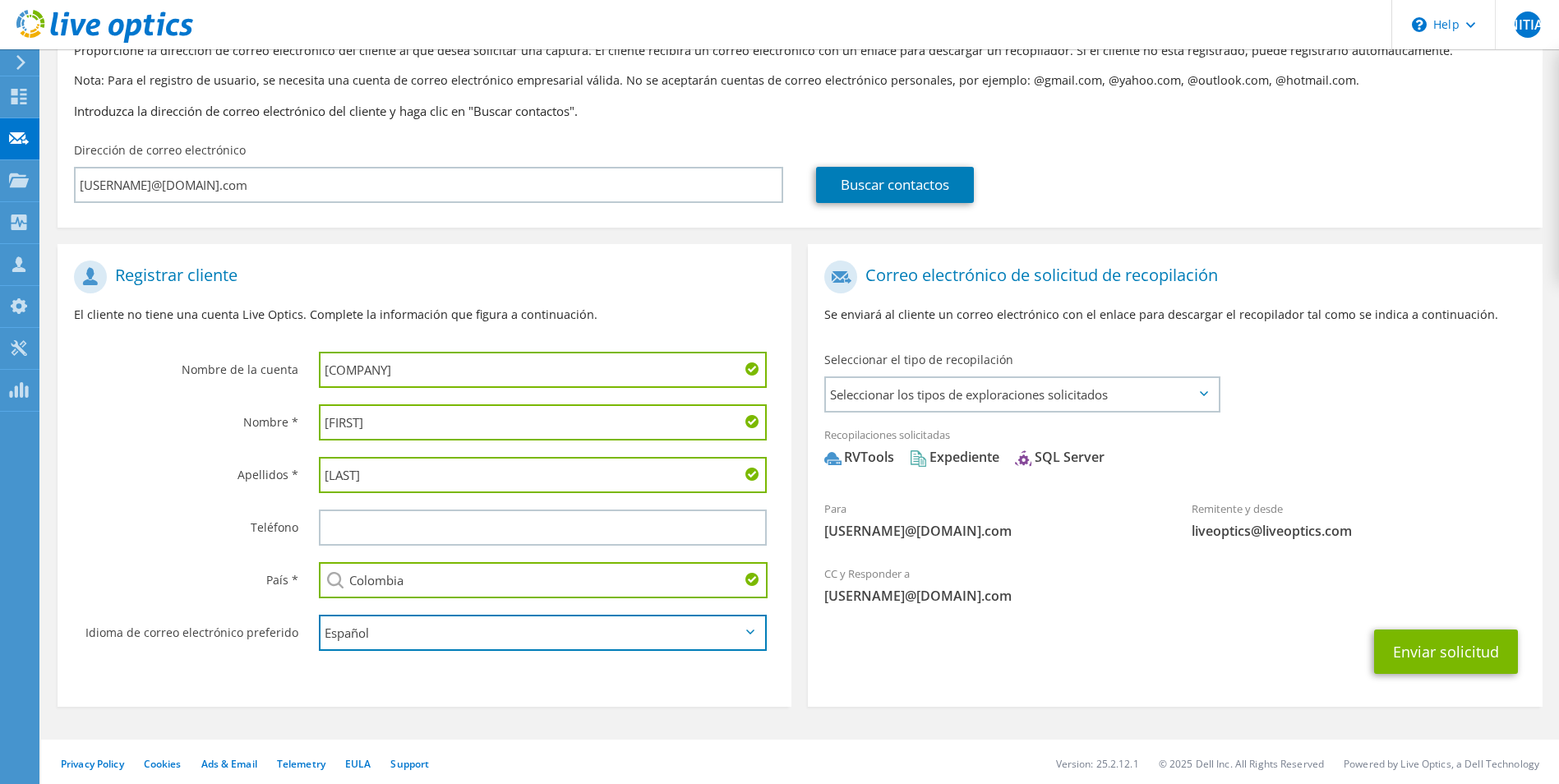 click on "English
Deutsch
Español
Français
Italiano
Polski
Português
Русский
한국어
中文
日本語" at bounding box center [543, 633] 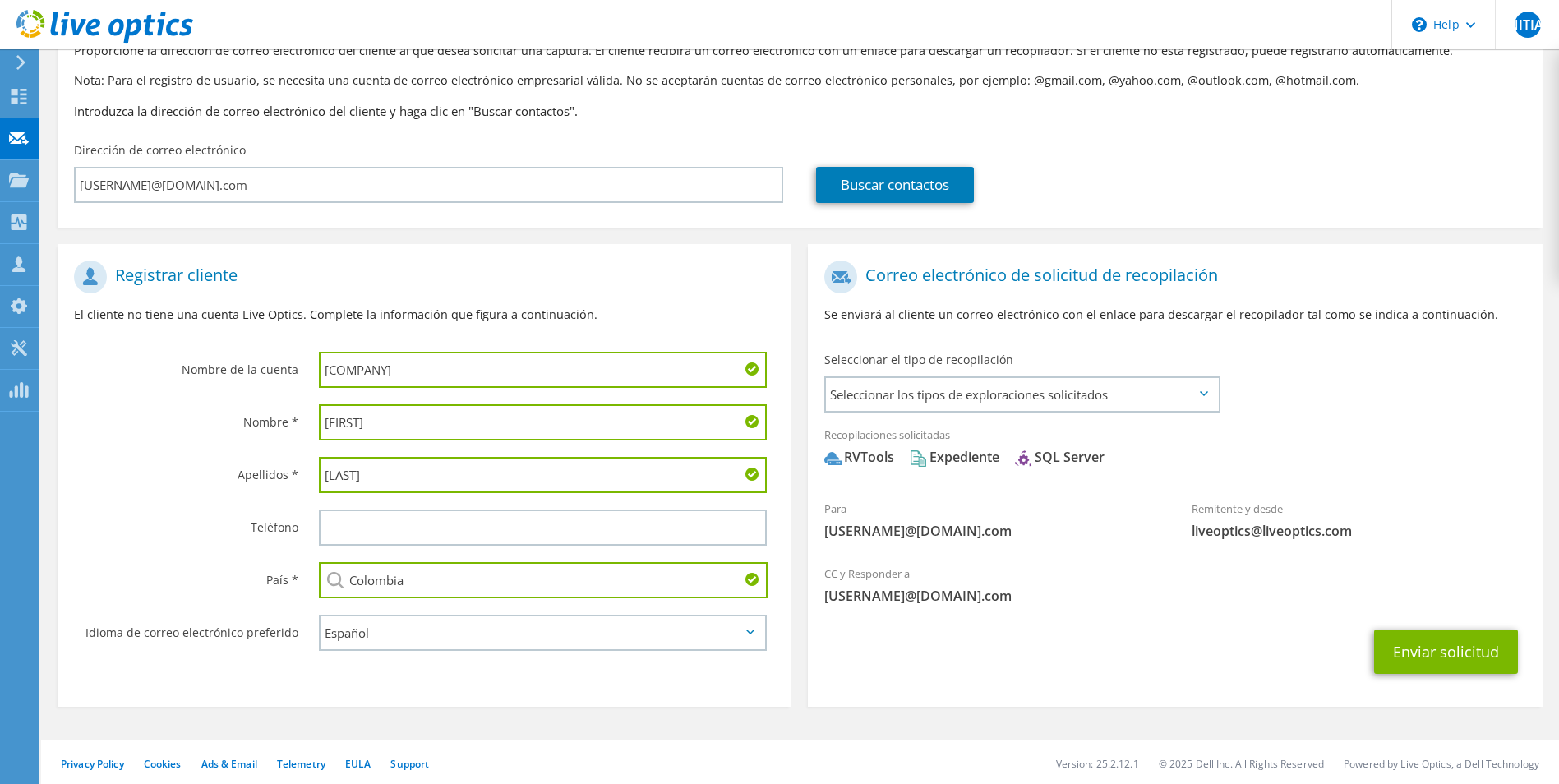 click on "Apellidos *" at bounding box center [180, 474] 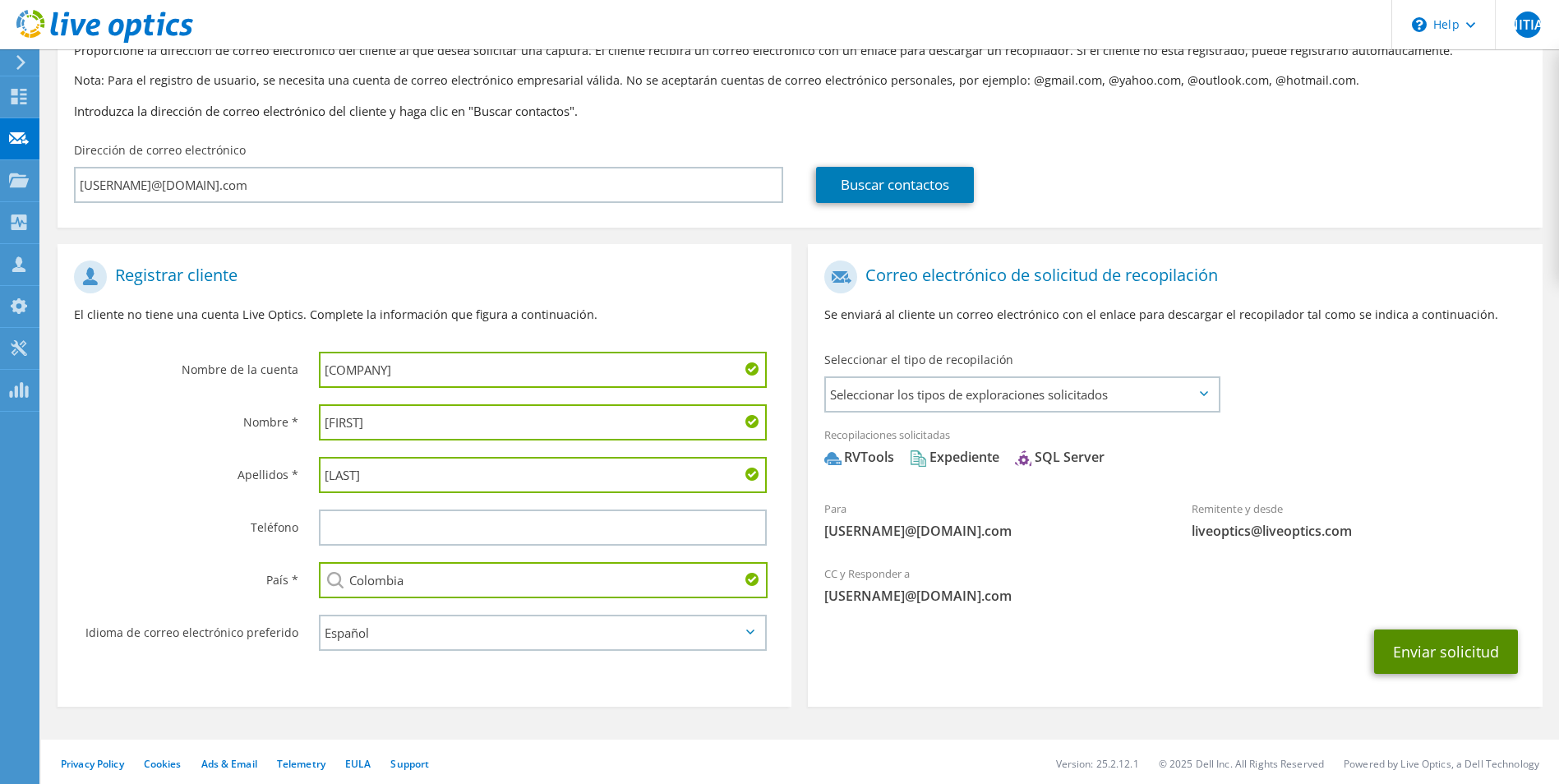 click on "Enviar solicitud" at bounding box center [1446, 652] 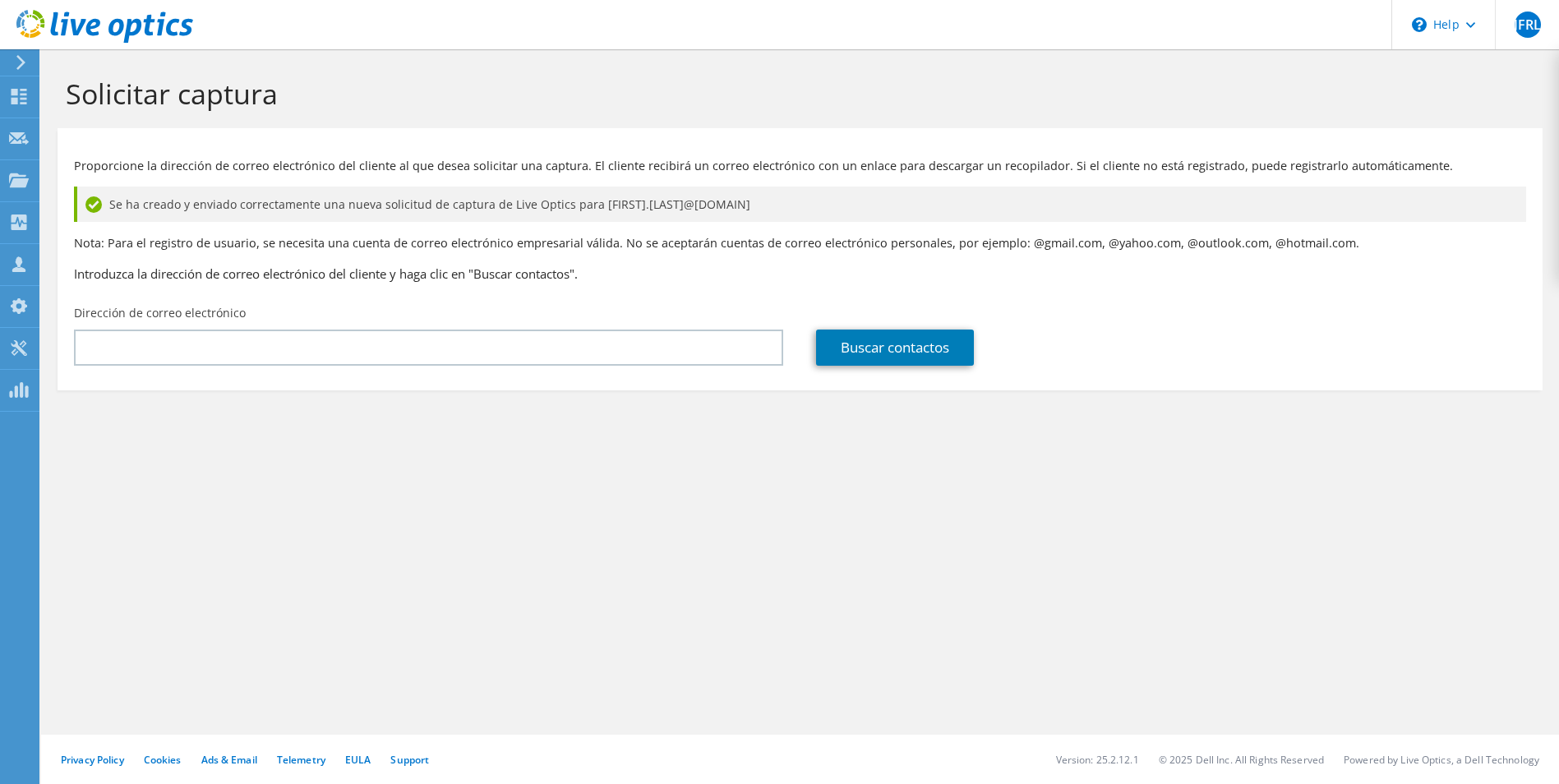 scroll, scrollTop: 0, scrollLeft: 0, axis: both 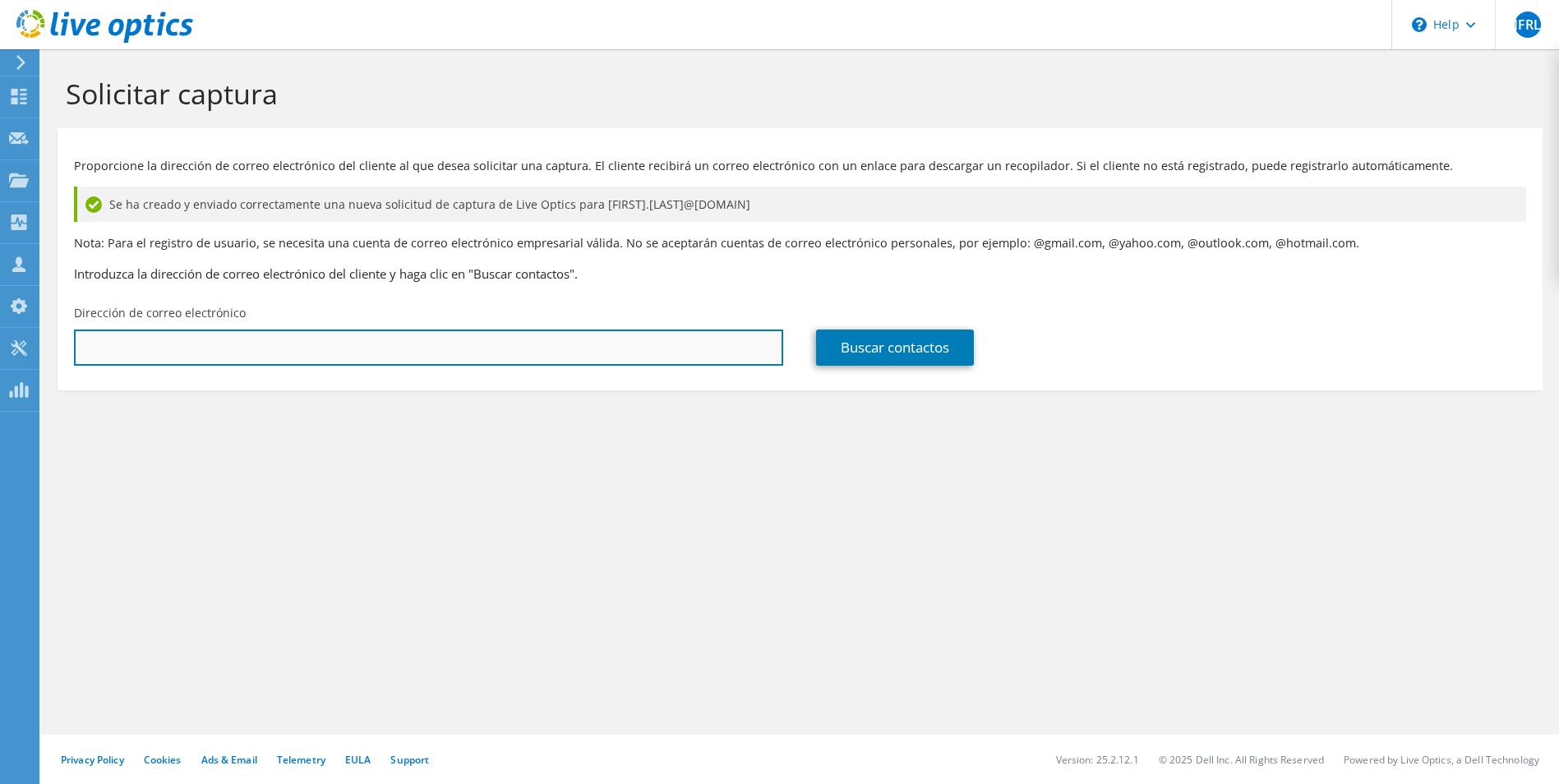 click at bounding box center (428, 348) 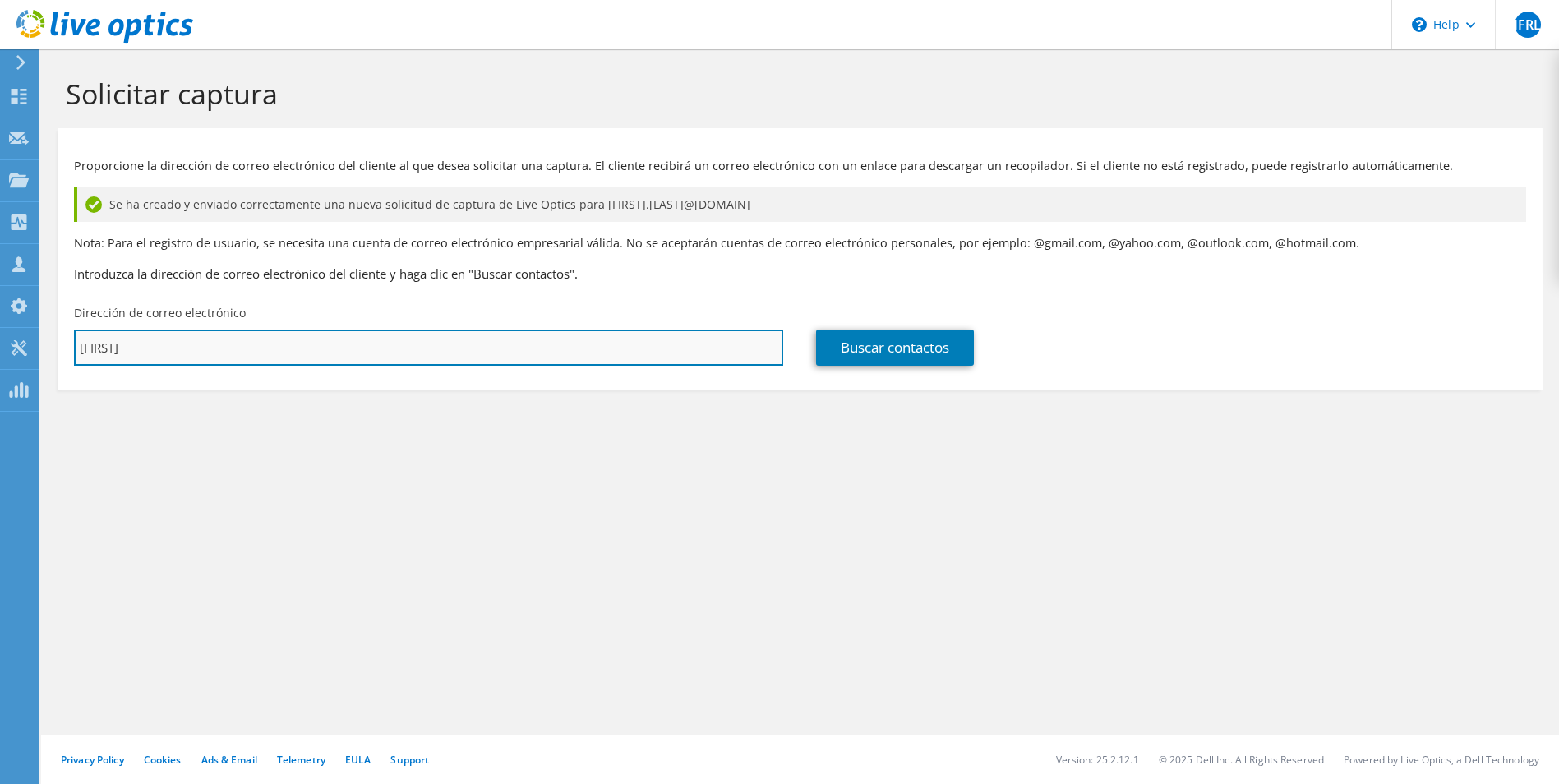 type on "[FIRST].[LAST]@[DOMAIN]" 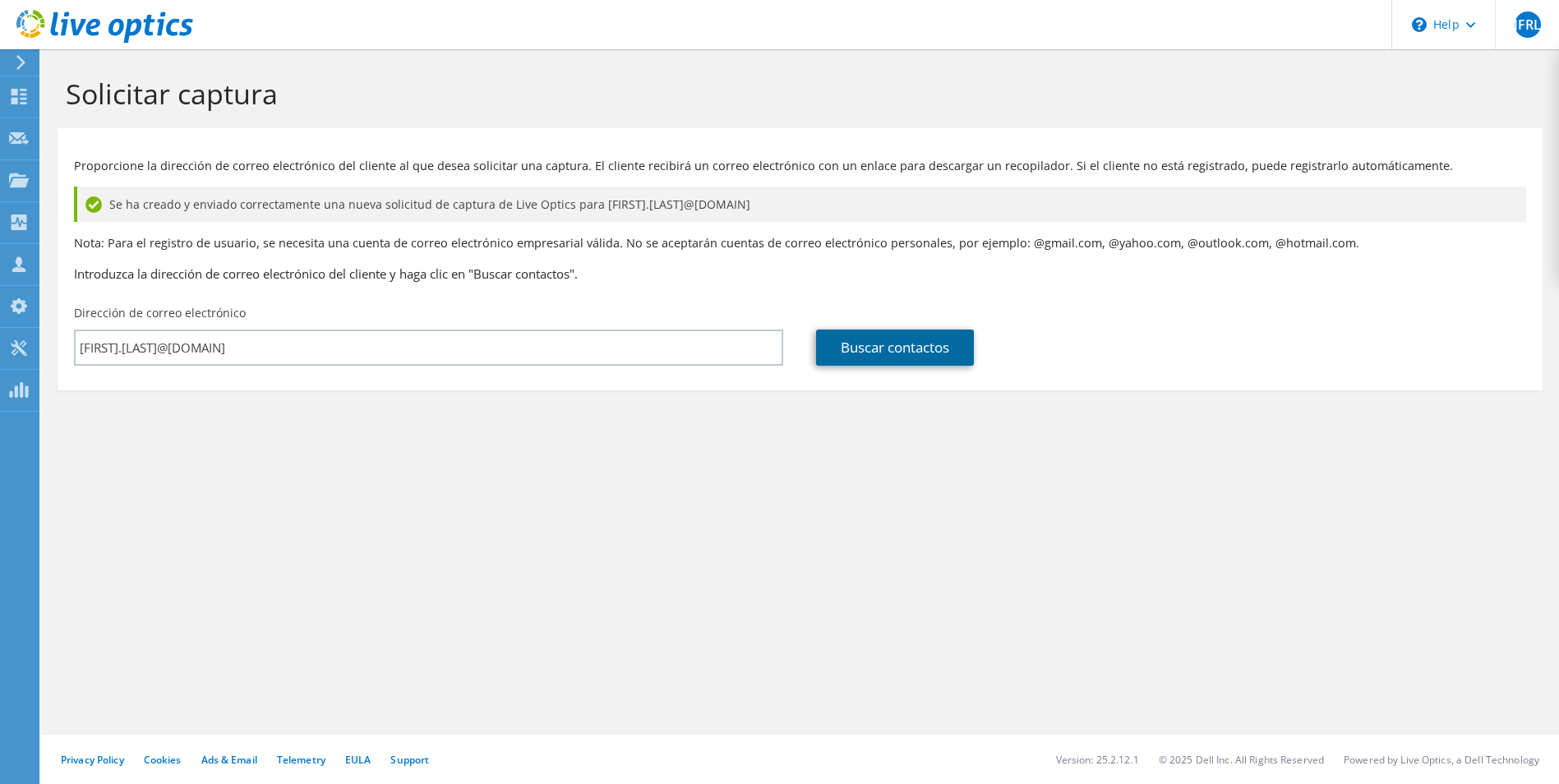 click on "Buscar contactos" at bounding box center [895, 348] 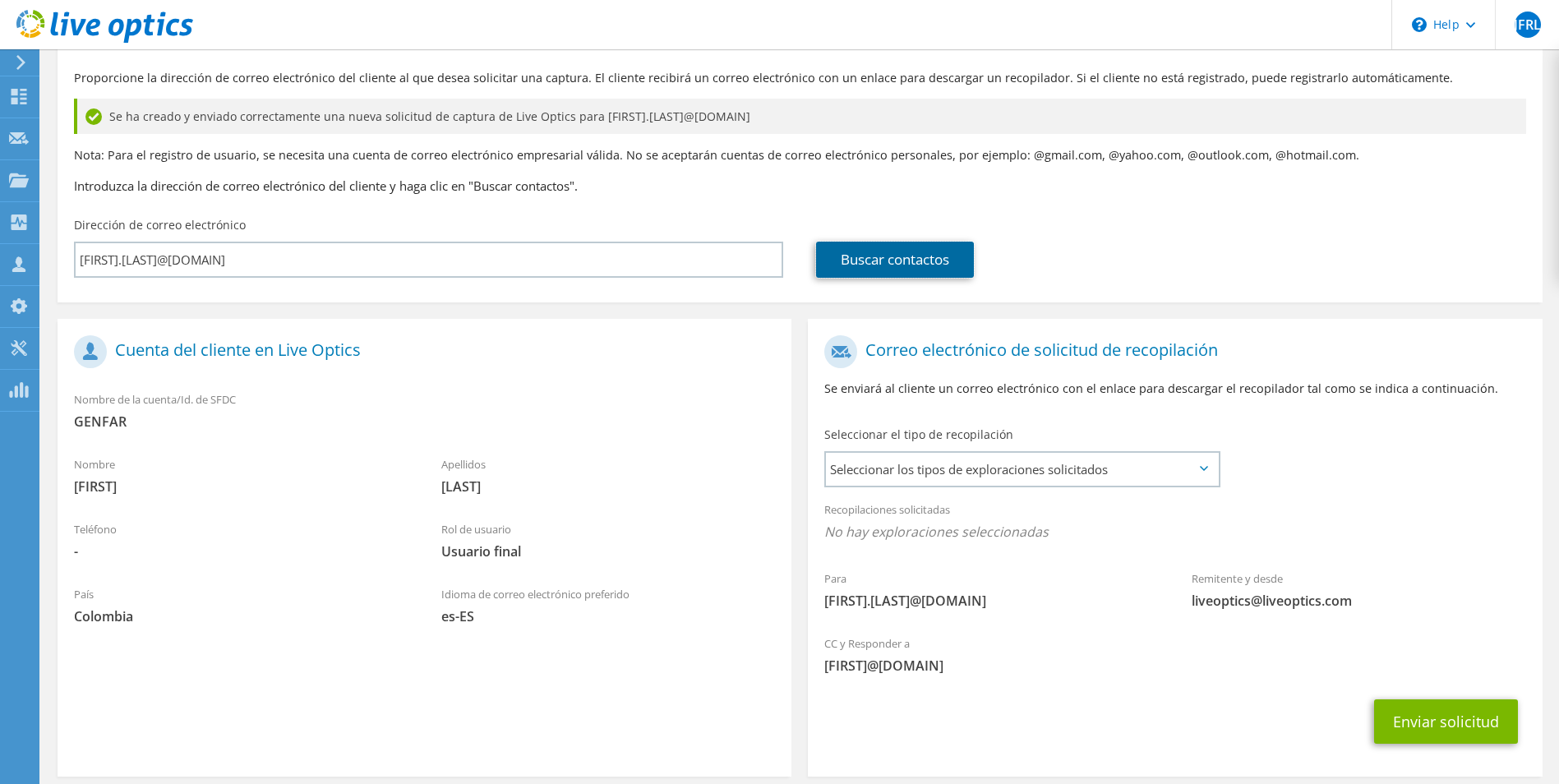 scroll, scrollTop: 163, scrollLeft: 0, axis: vertical 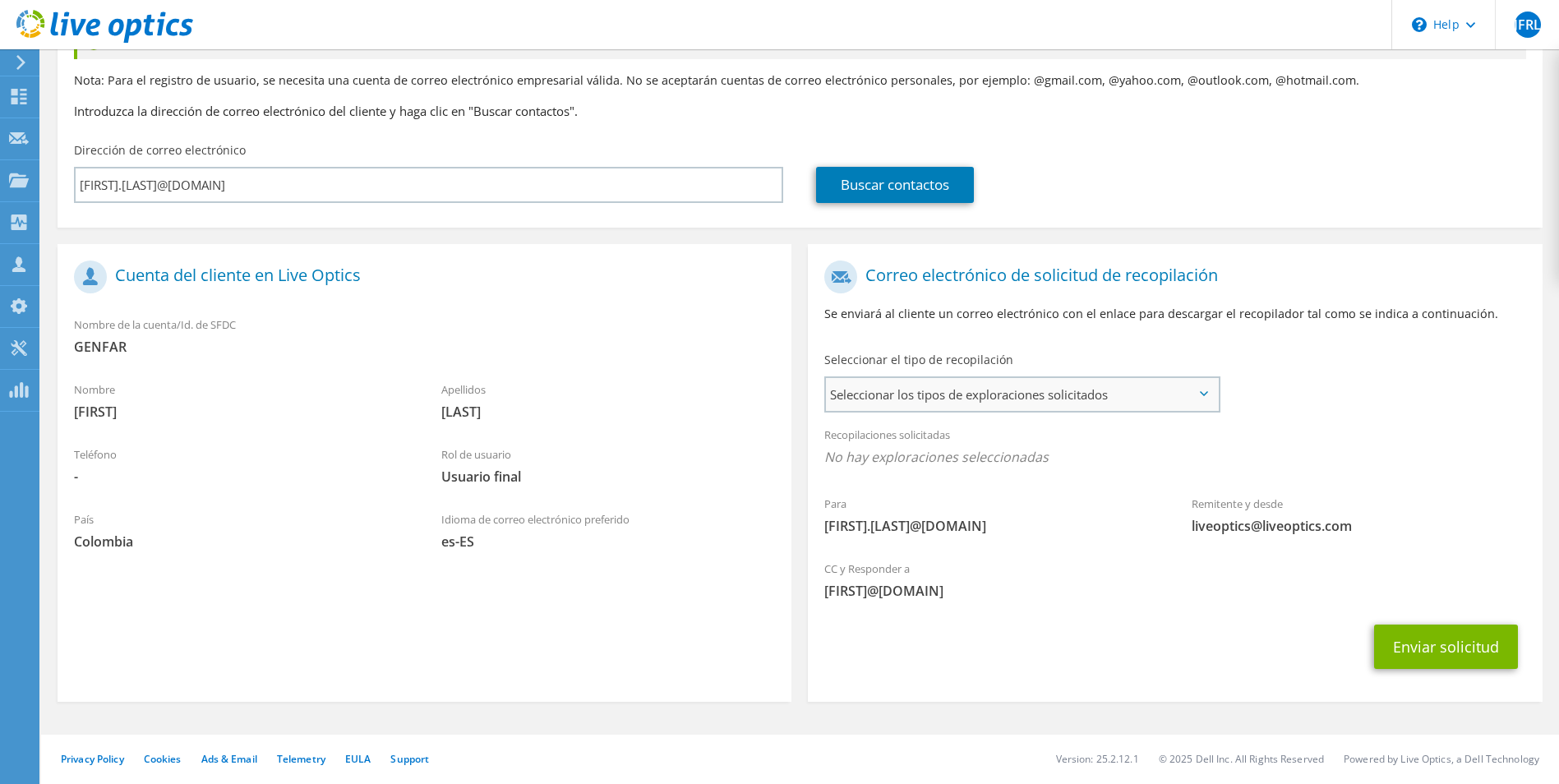 click on "Seleccionar los tipos de exploraciones solicitados
Server Virtualization
Optical Prime
AWS
Nutanix
RVTools Kubernetes Azure SC" at bounding box center [1022, 394] 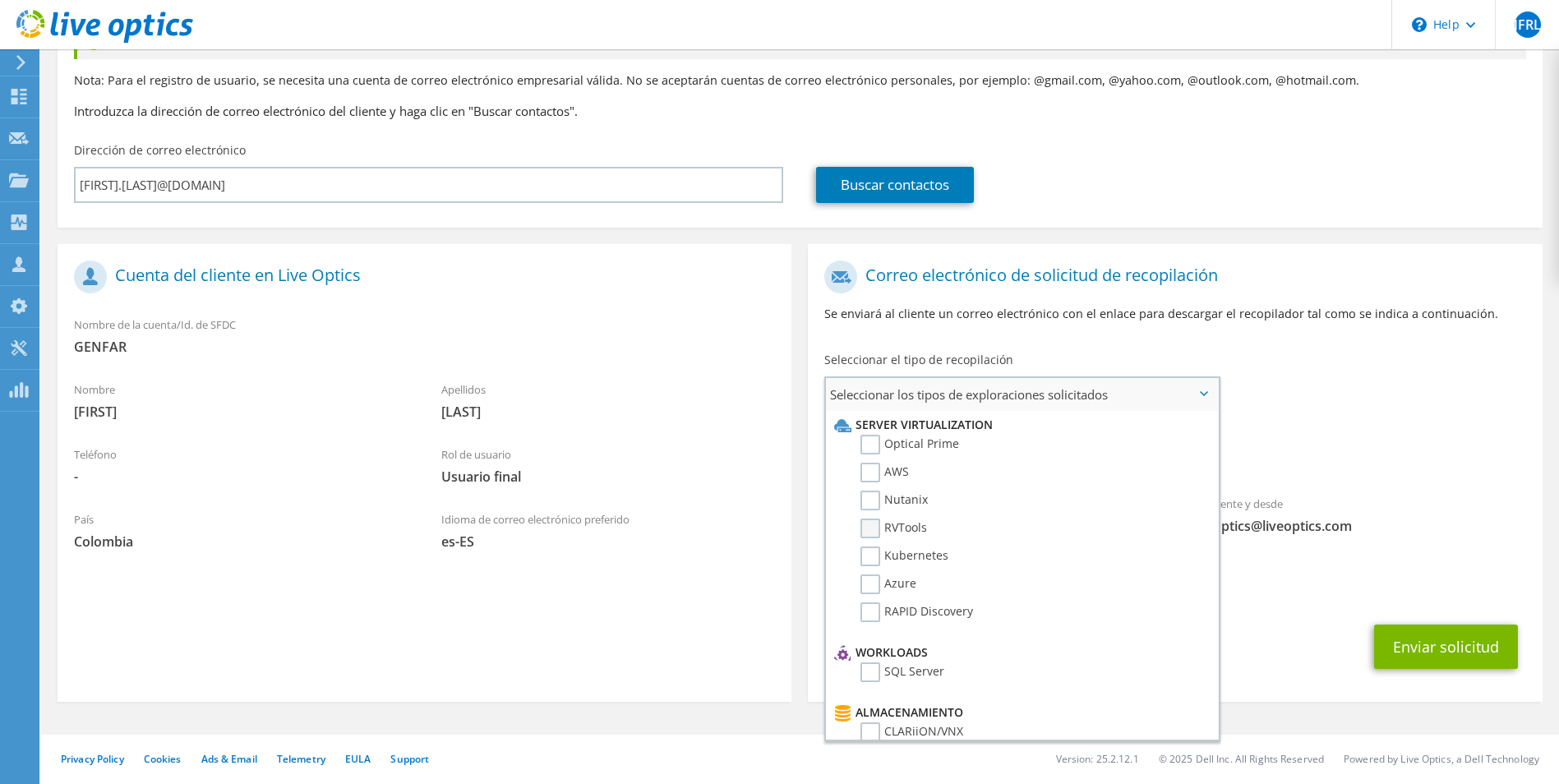 click on "RVTools" at bounding box center (893, 528) 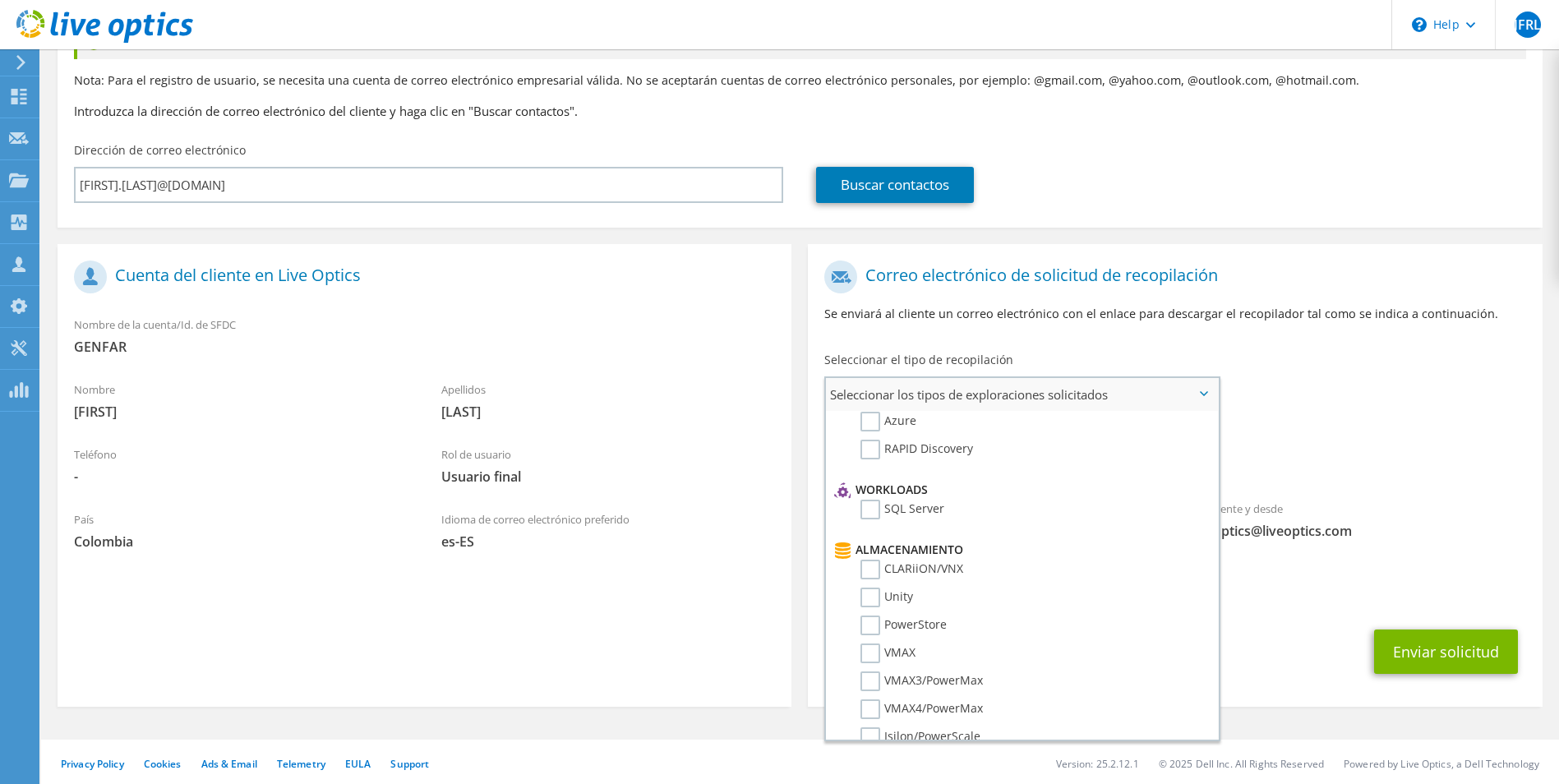 scroll, scrollTop: 124, scrollLeft: 0, axis: vertical 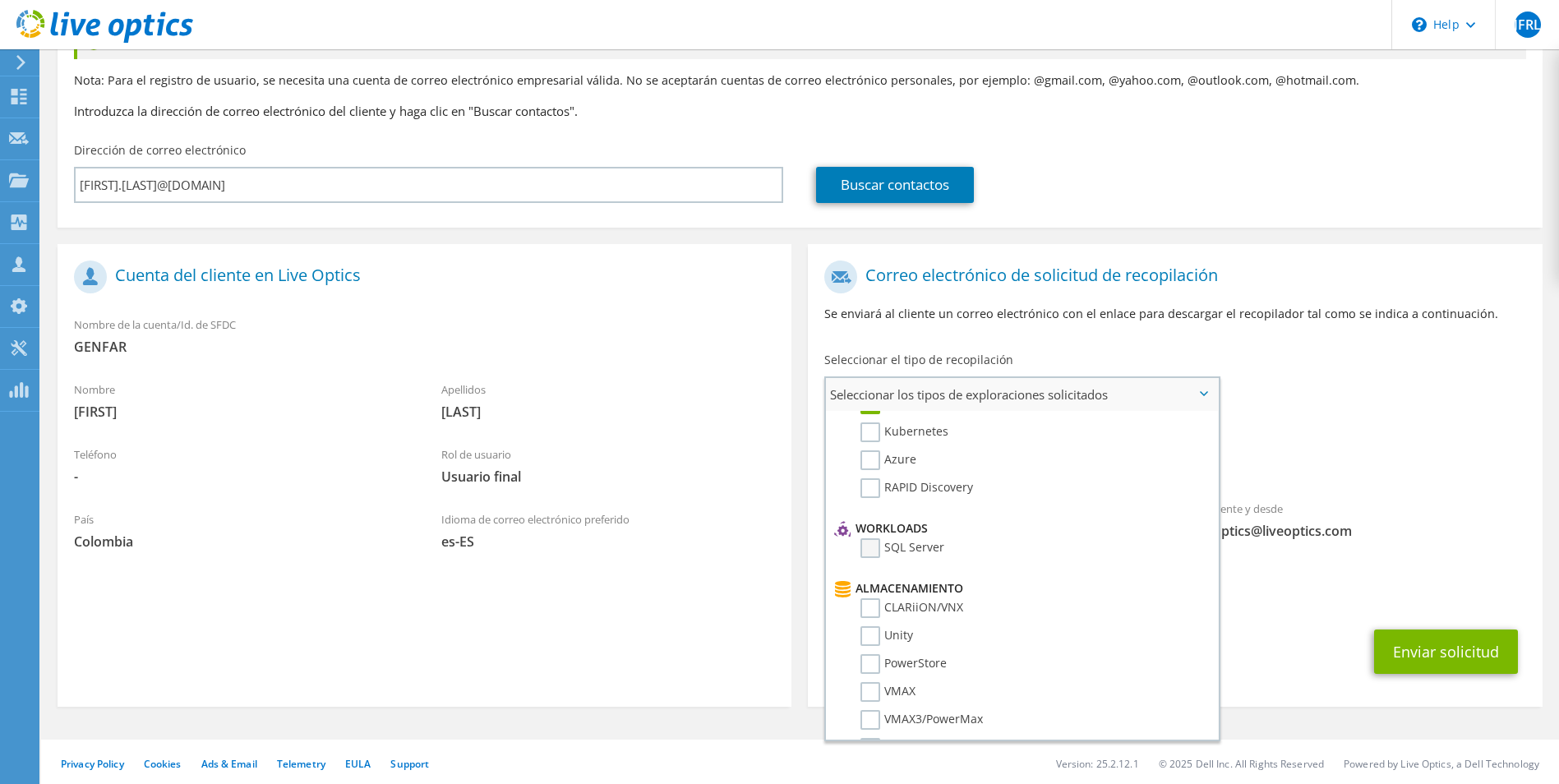 click on "SQL Server" at bounding box center (902, 548) 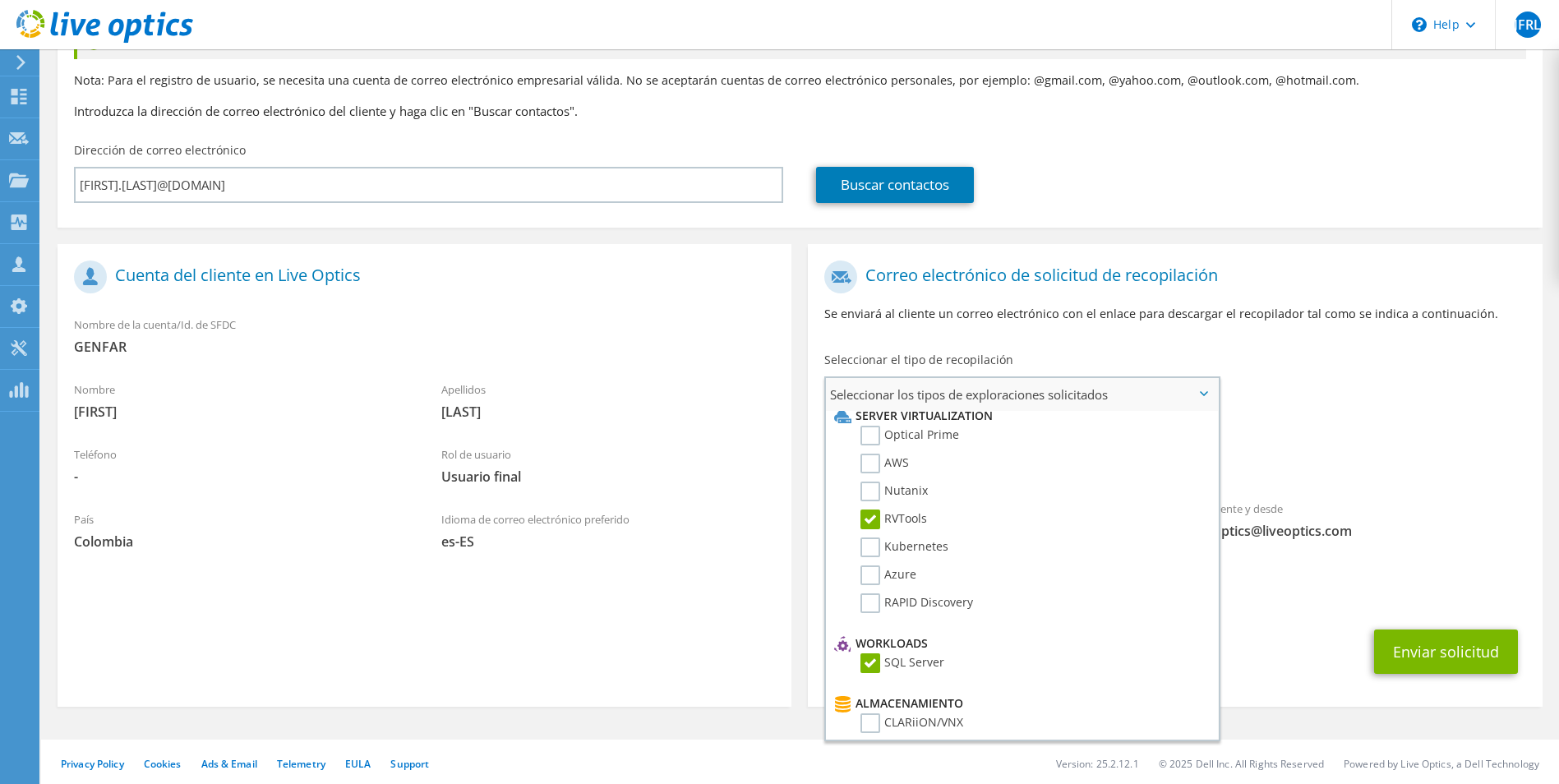 scroll, scrollTop: 0, scrollLeft: 0, axis: both 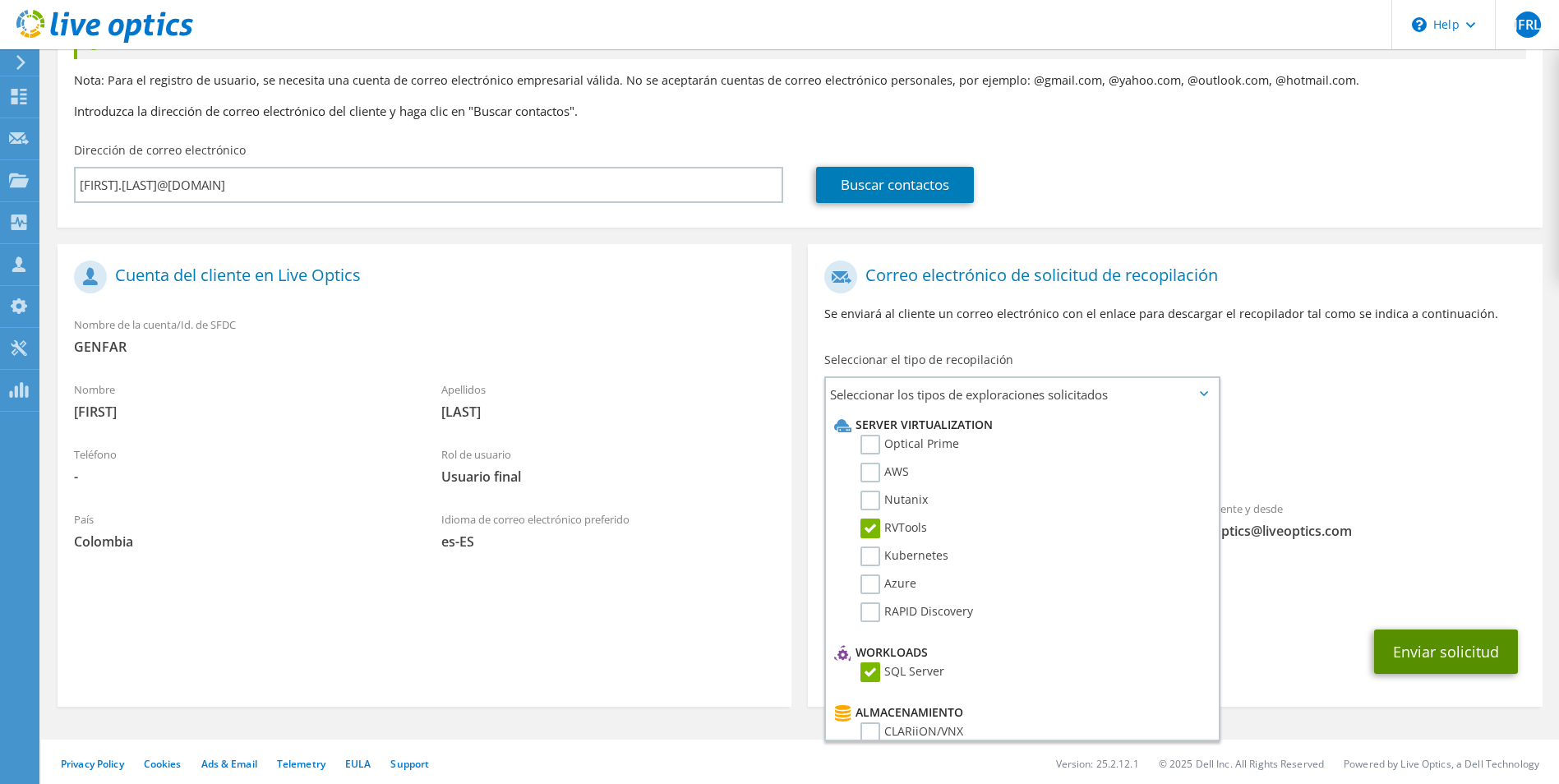 click on "Enviar solicitud" at bounding box center (1446, 652) 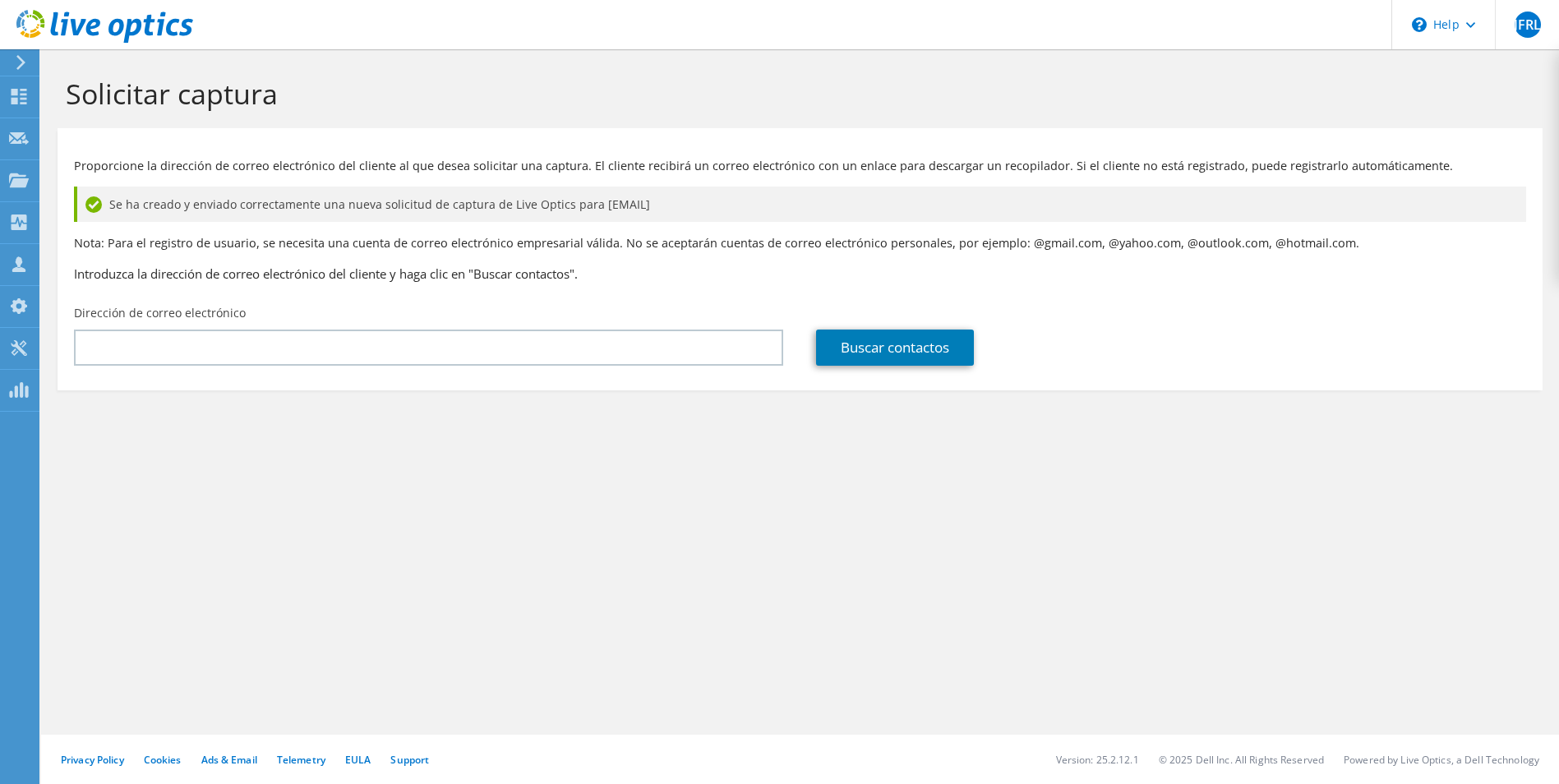scroll, scrollTop: 0, scrollLeft: 0, axis: both 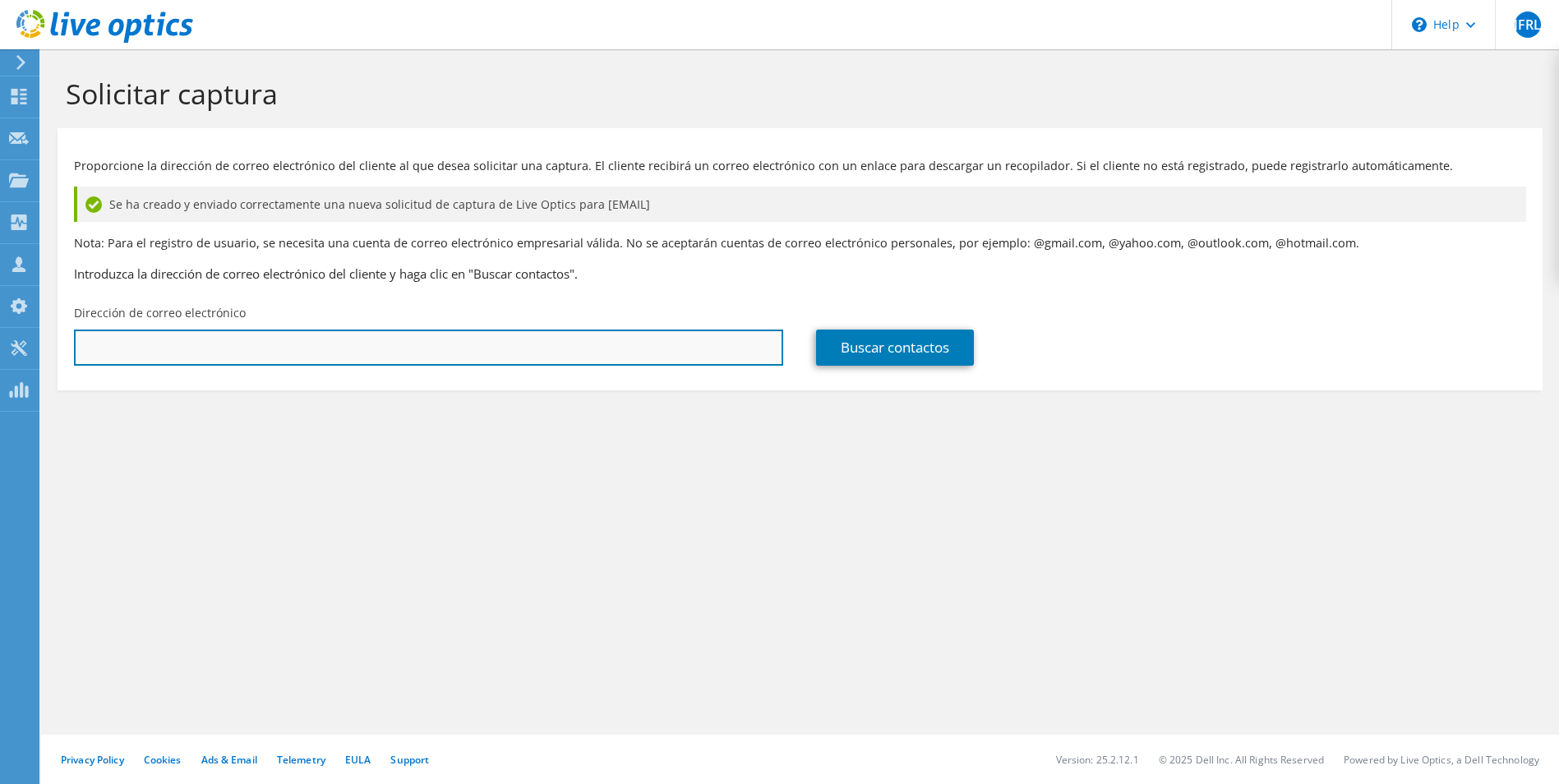 click at bounding box center (428, 348) 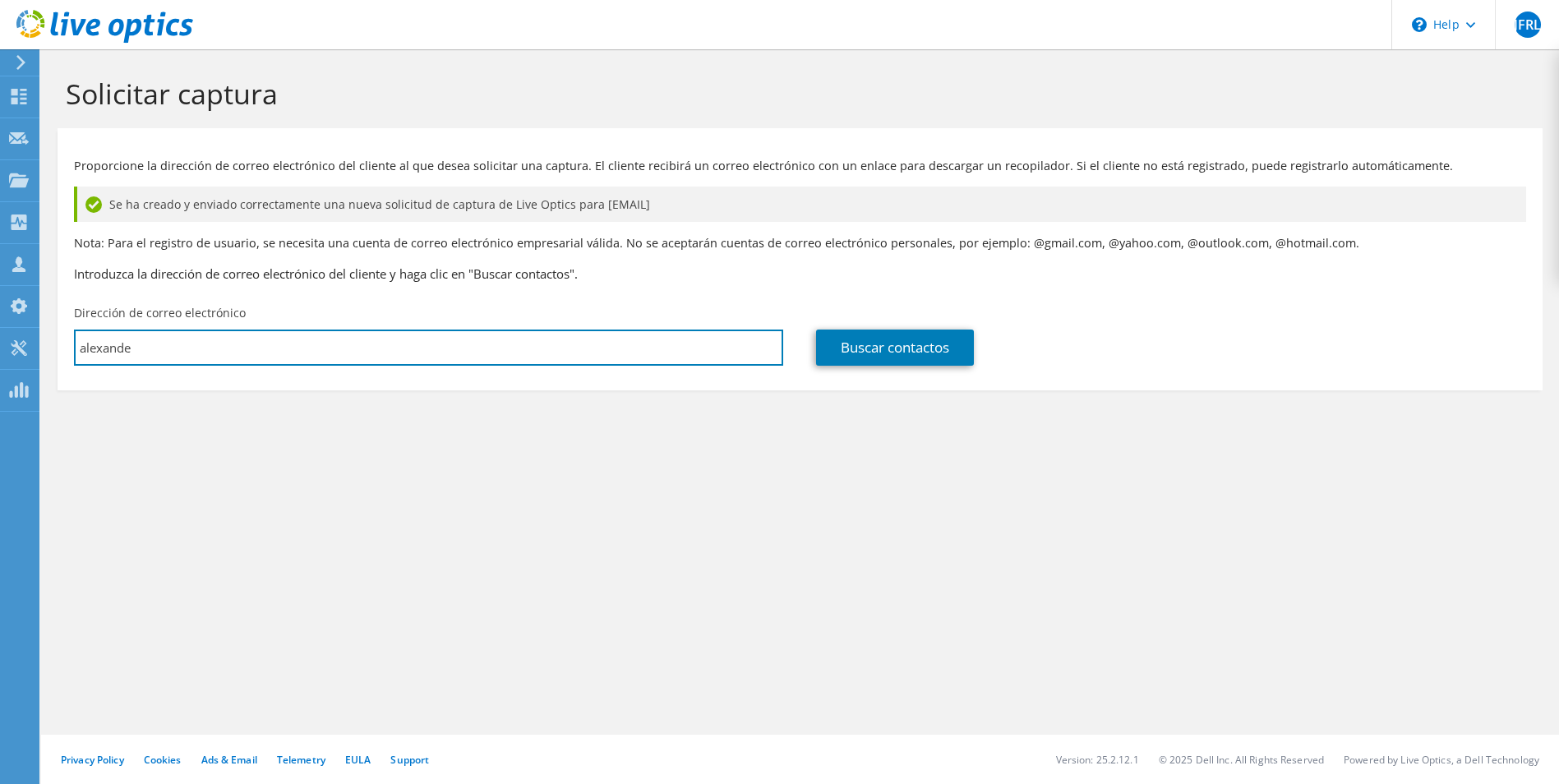 type on "[EMAIL]" 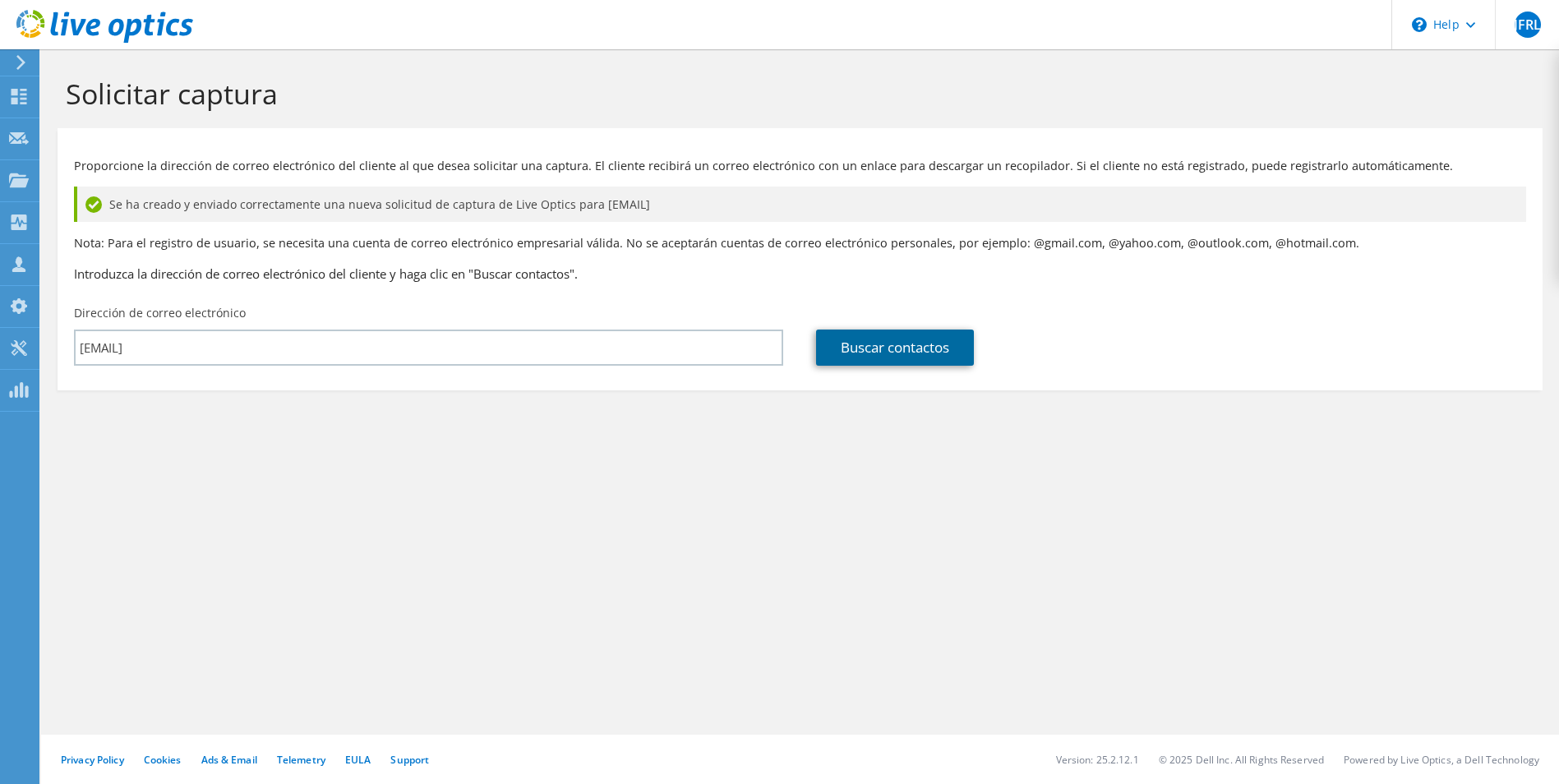 click on "Buscar contactos" at bounding box center (895, 348) 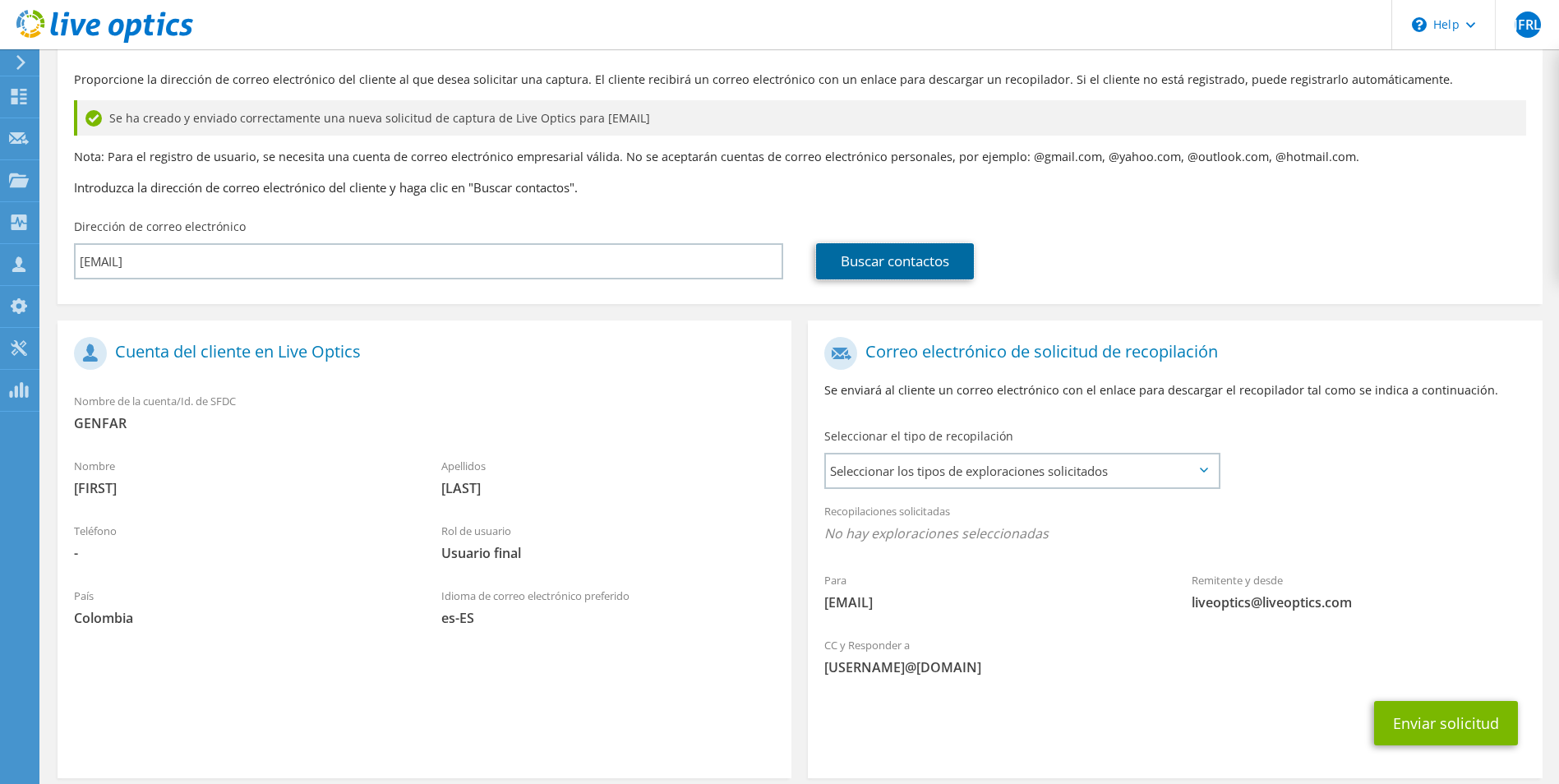 scroll, scrollTop: 163, scrollLeft: 0, axis: vertical 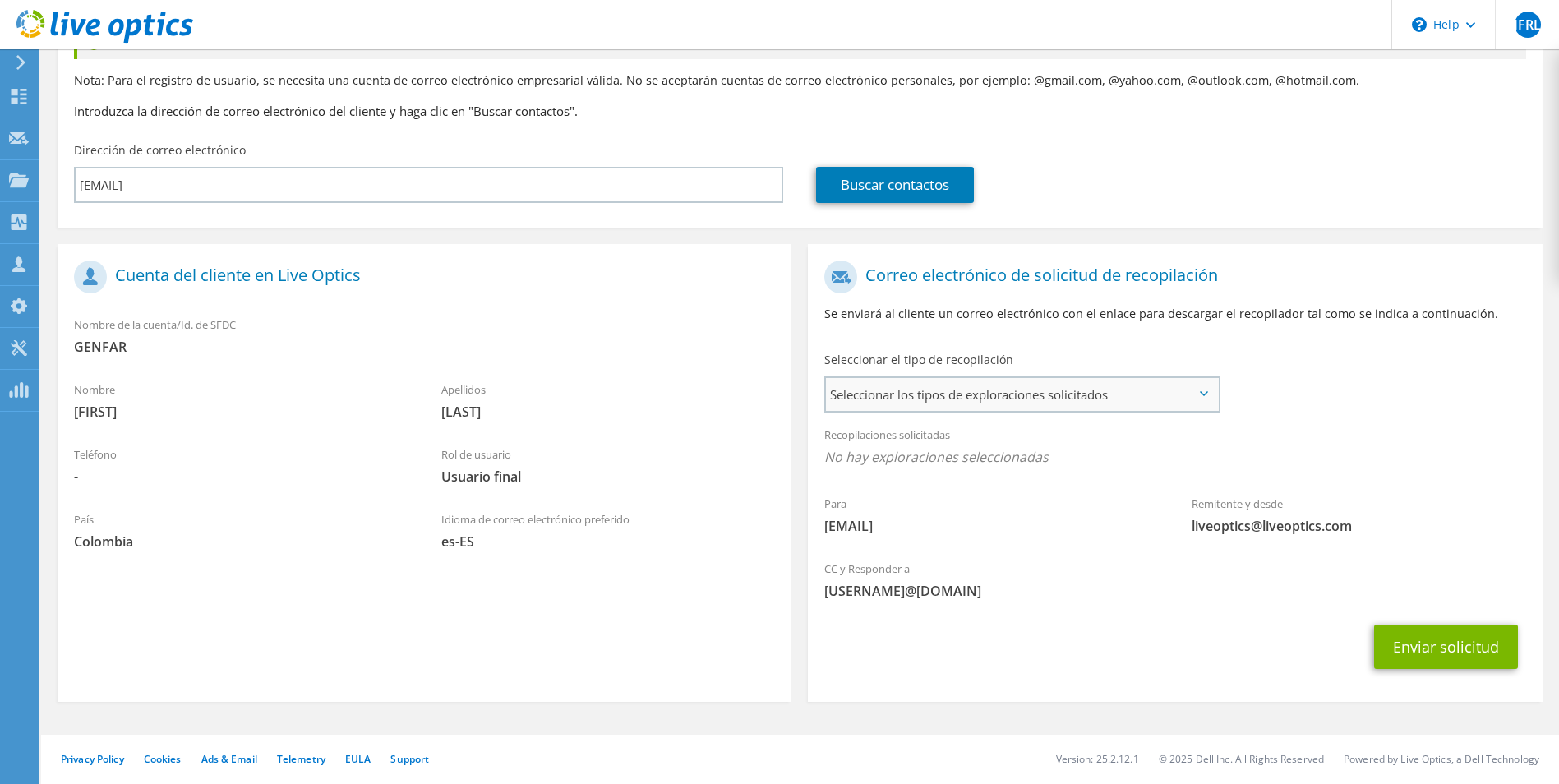 click on "Seleccionar los tipos de exploraciones solicitados" at bounding box center (1022, 394) 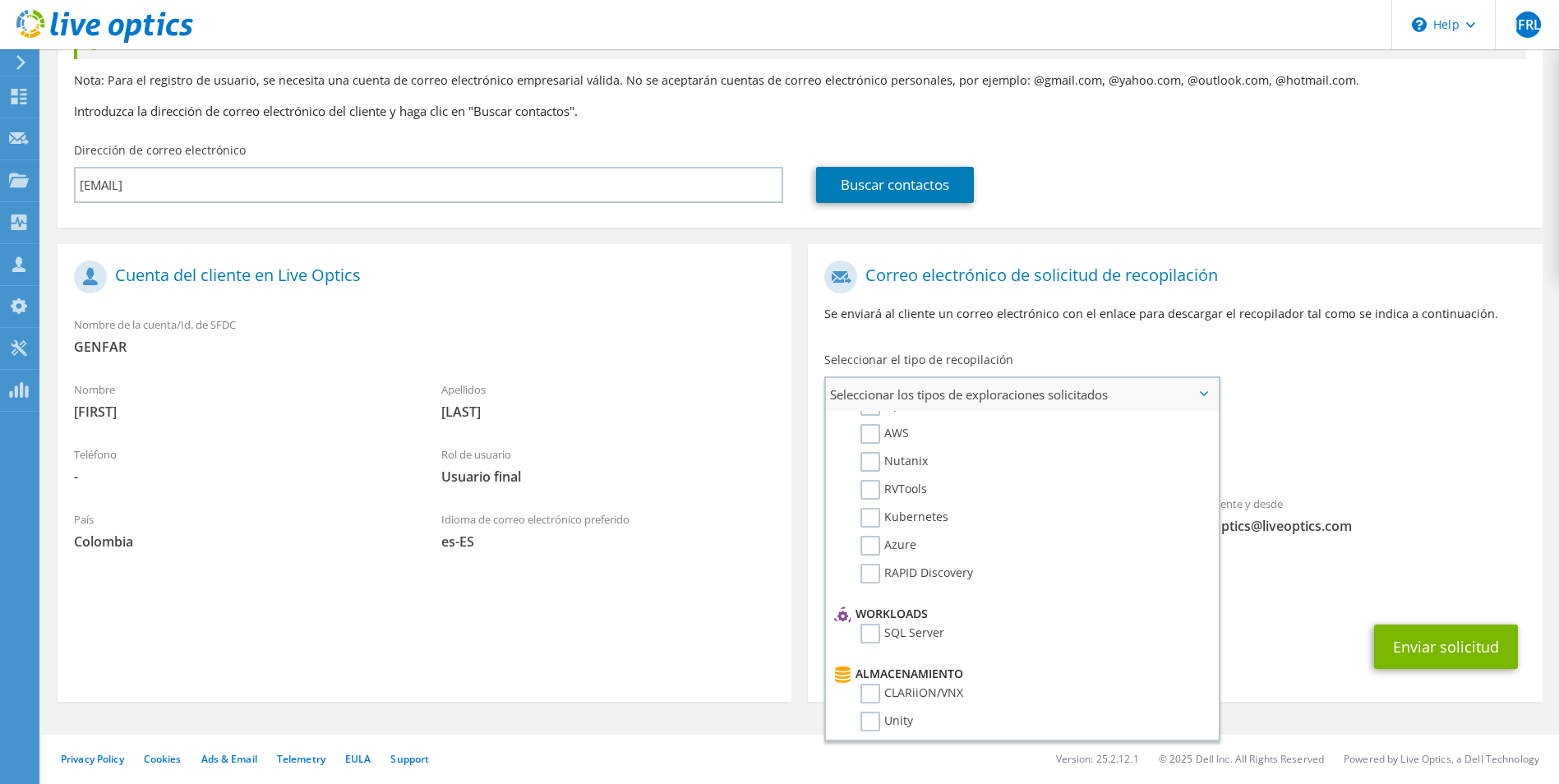 scroll, scrollTop: 0, scrollLeft: 0, axis: both 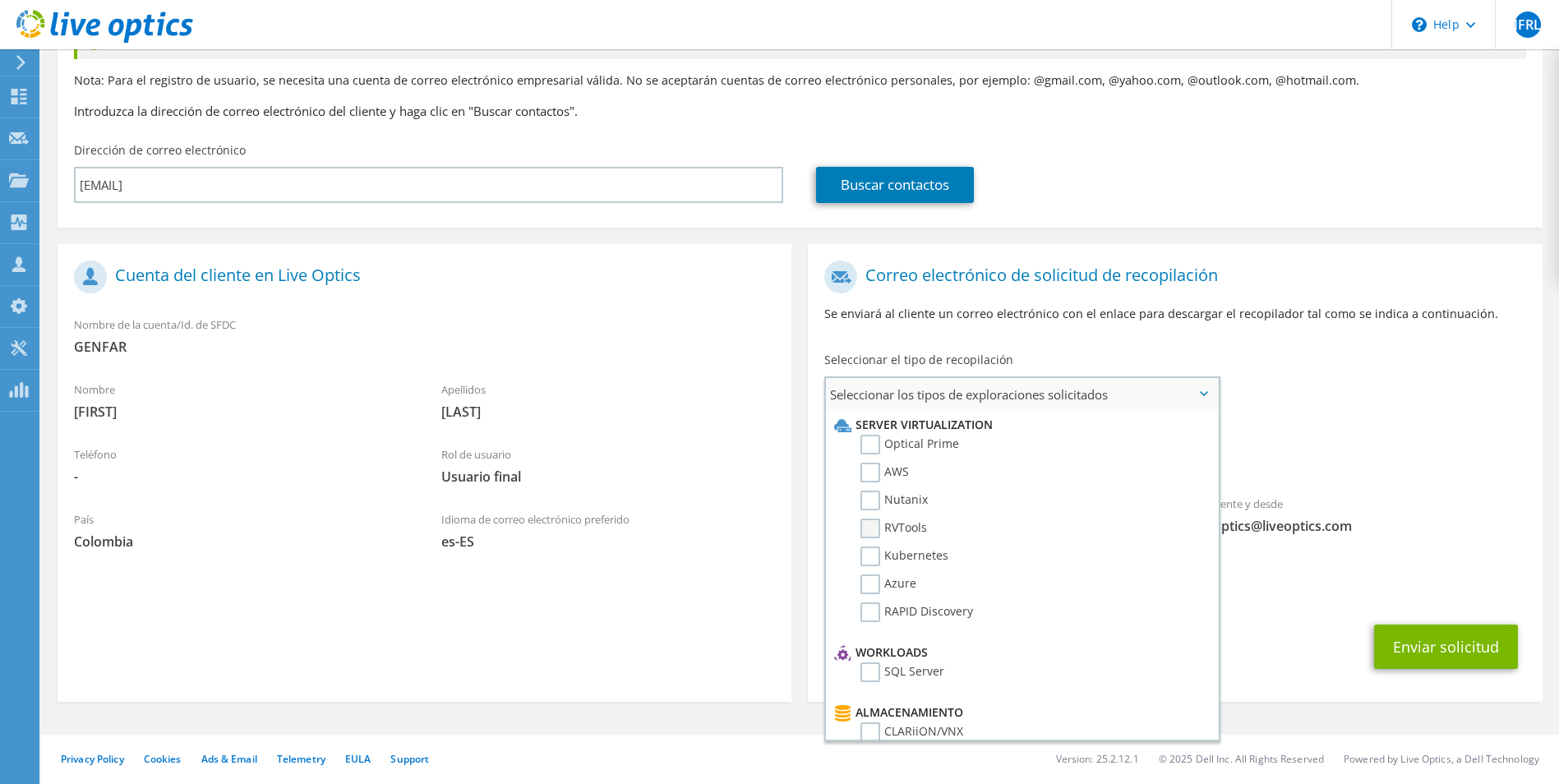 click on "RVTools" at bounding box center [893, 528] 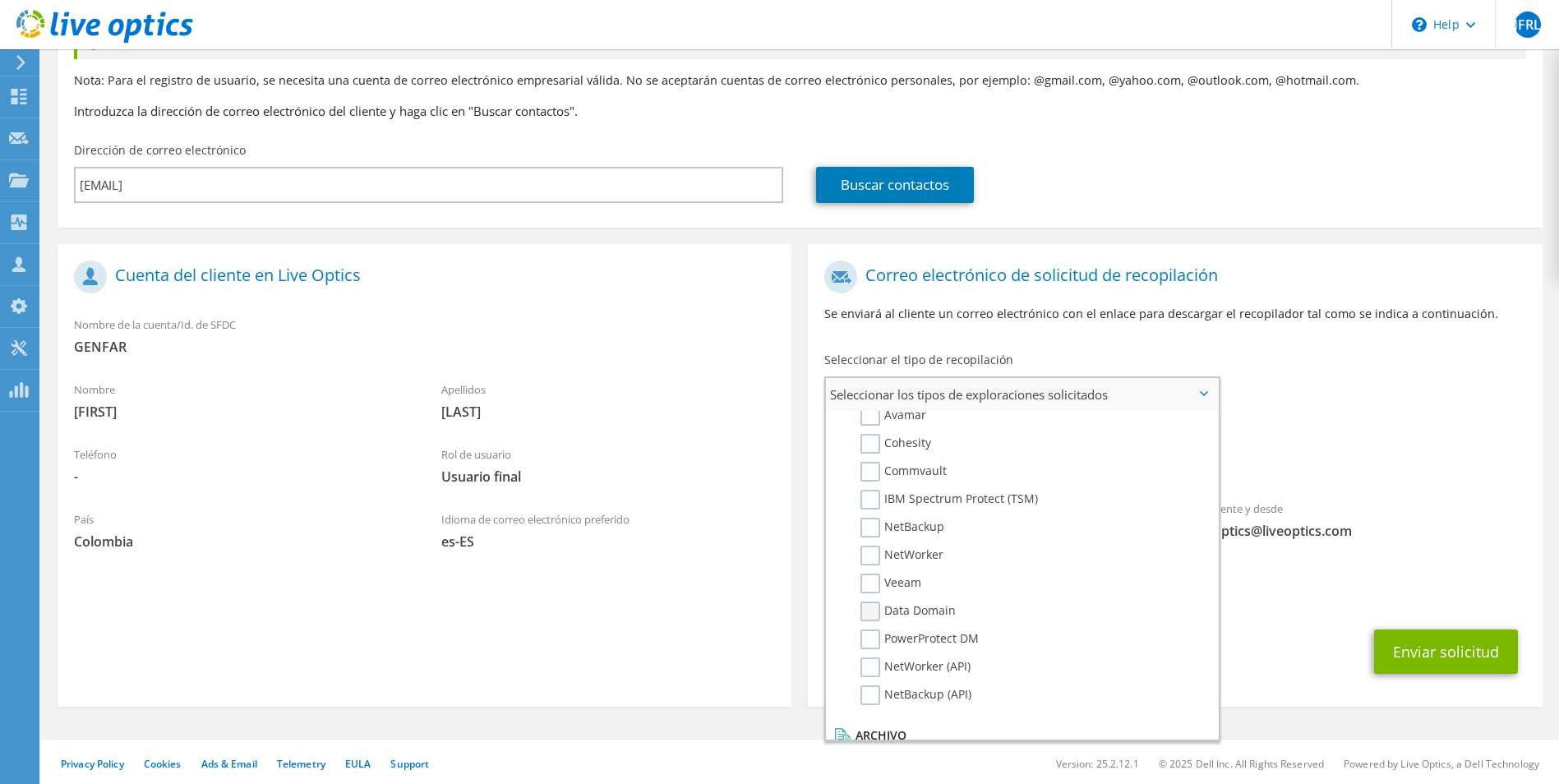 scroll, scrollTop: 782, scrollLeft: 0, axis: vertical 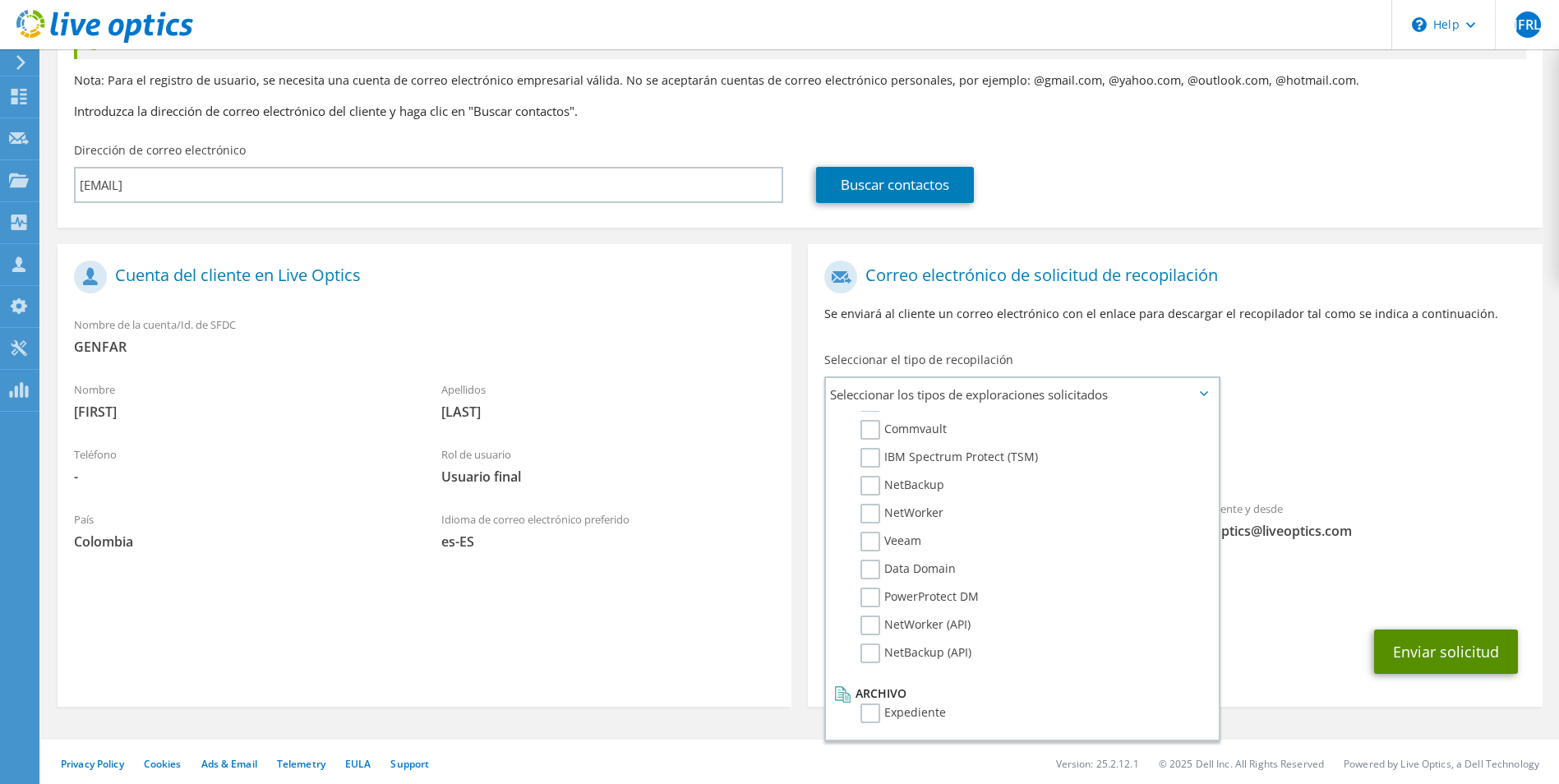click on "Enviar solicitud" at bounding box center (1446, 652) 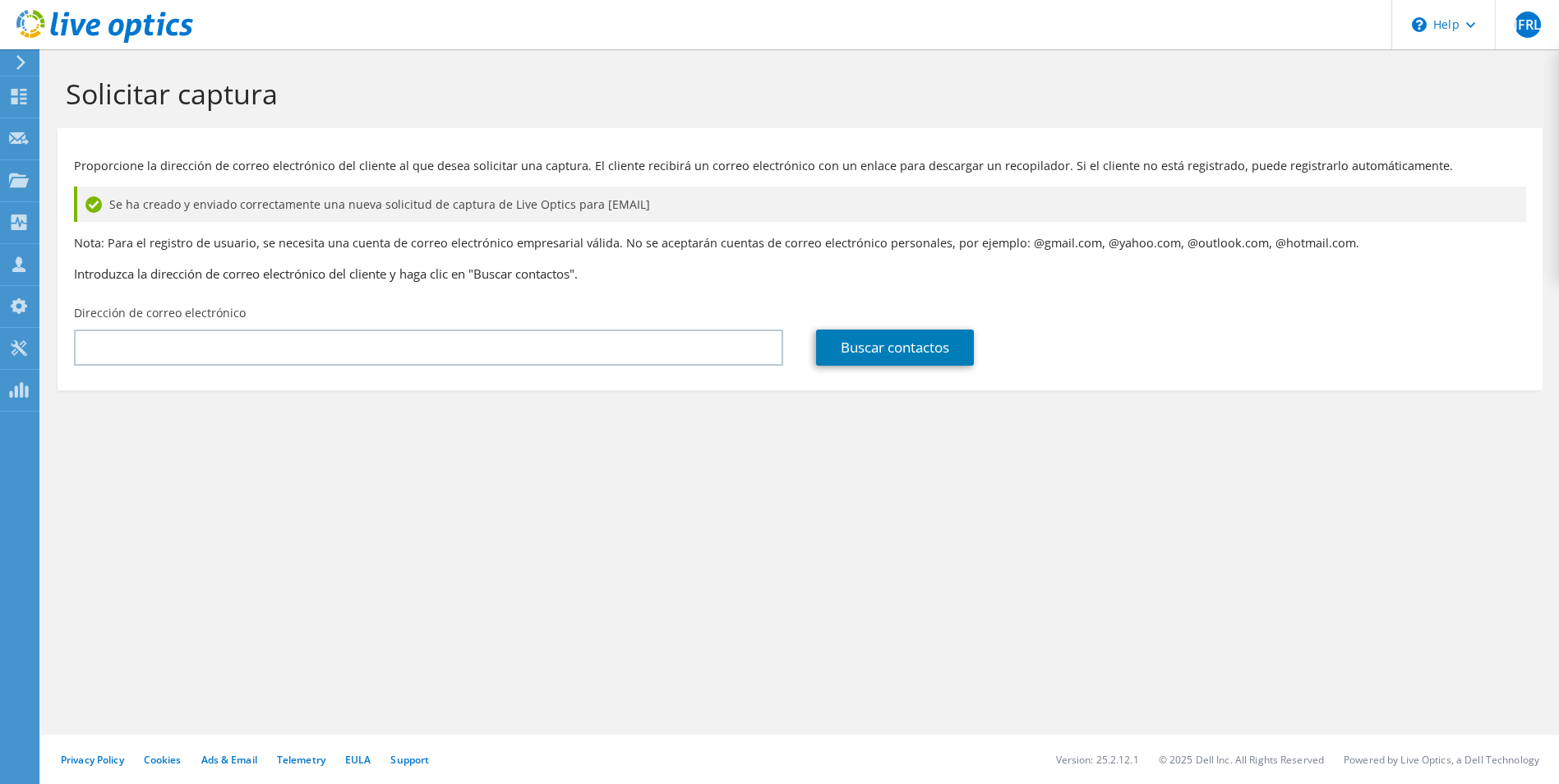 scroll, scrollTop: 0, scrollLeft: 0, axis: both 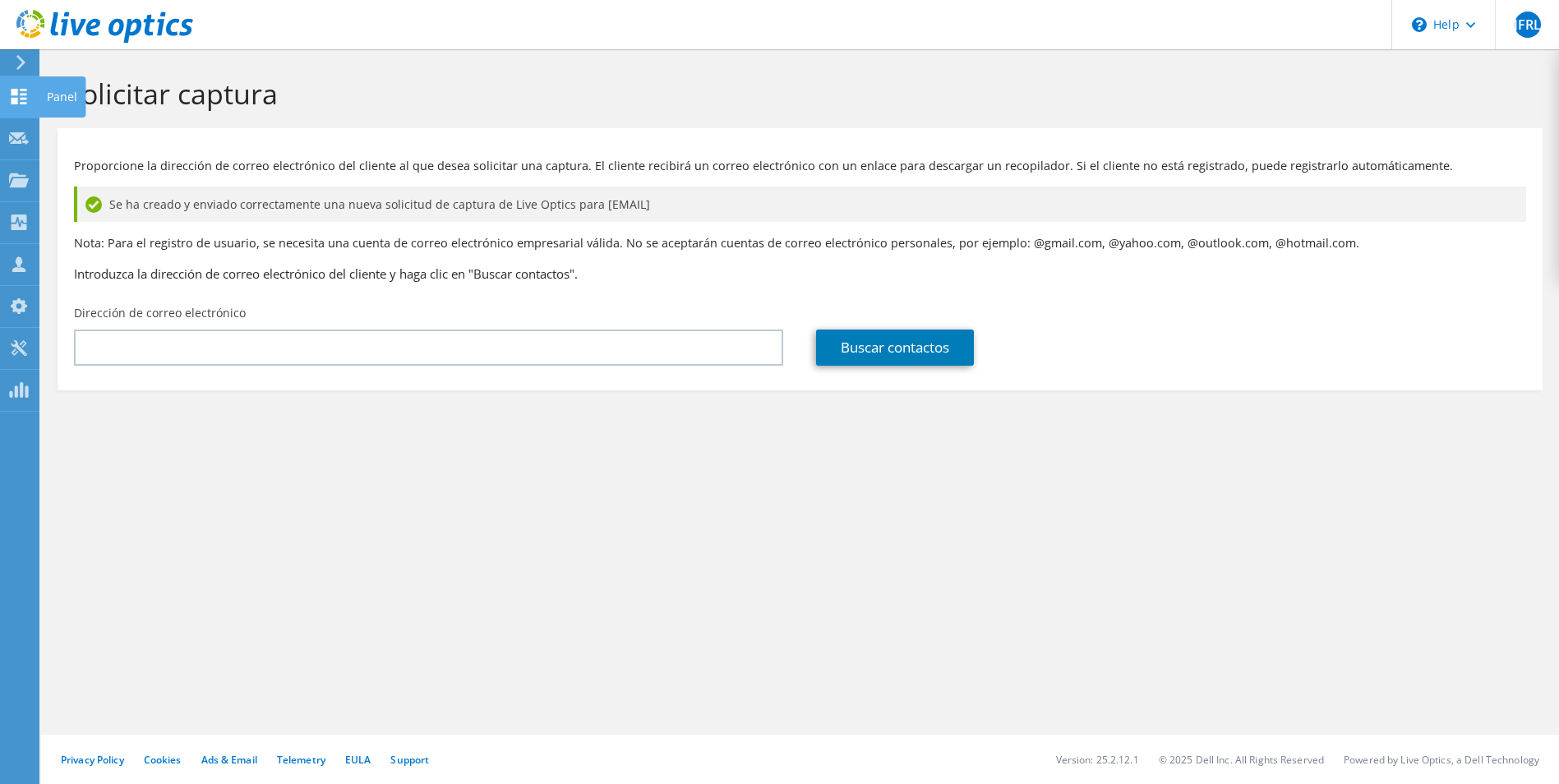 click 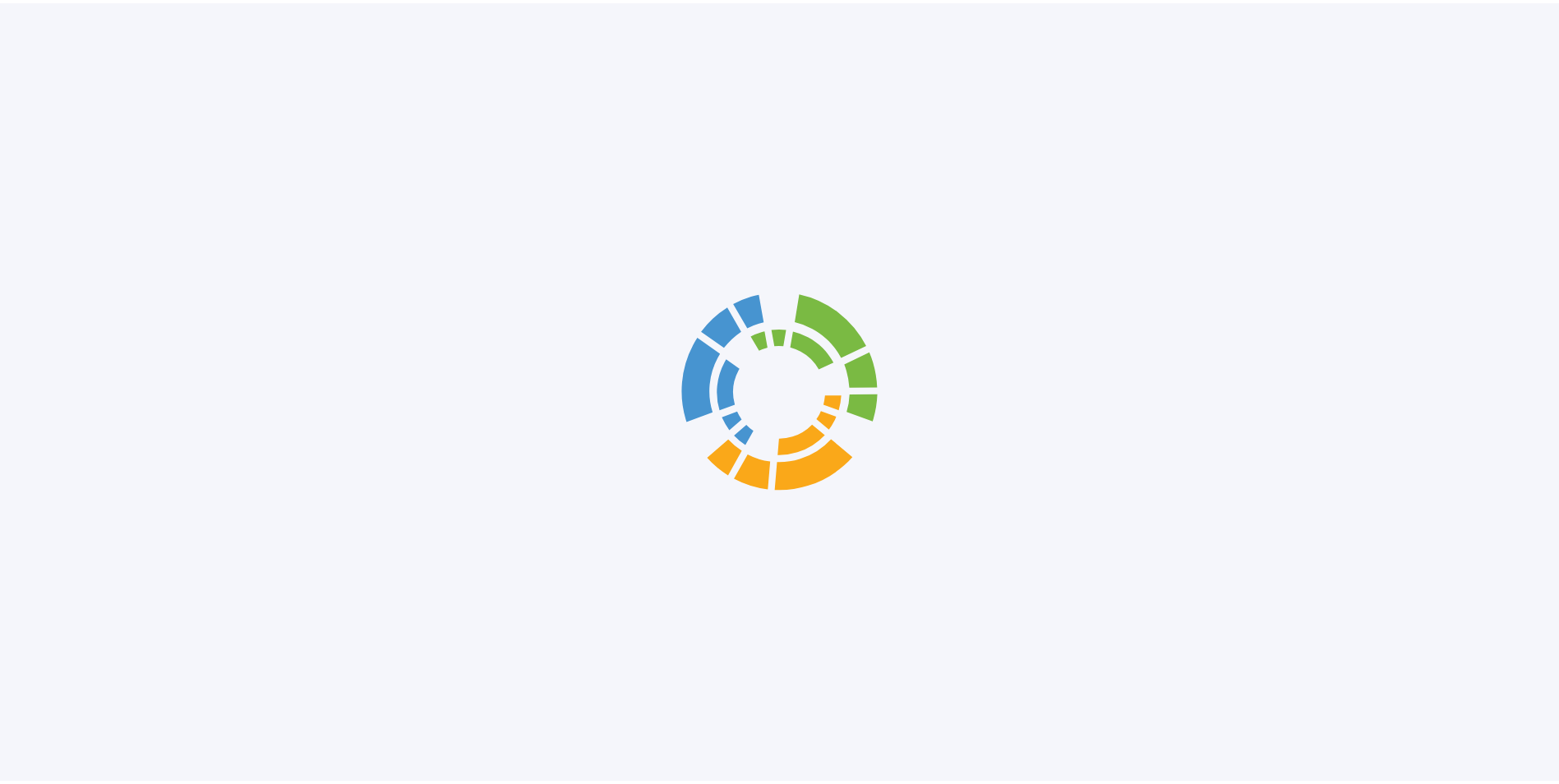scroll, scrollTop: 0, scrollLeft: 0, axis: both 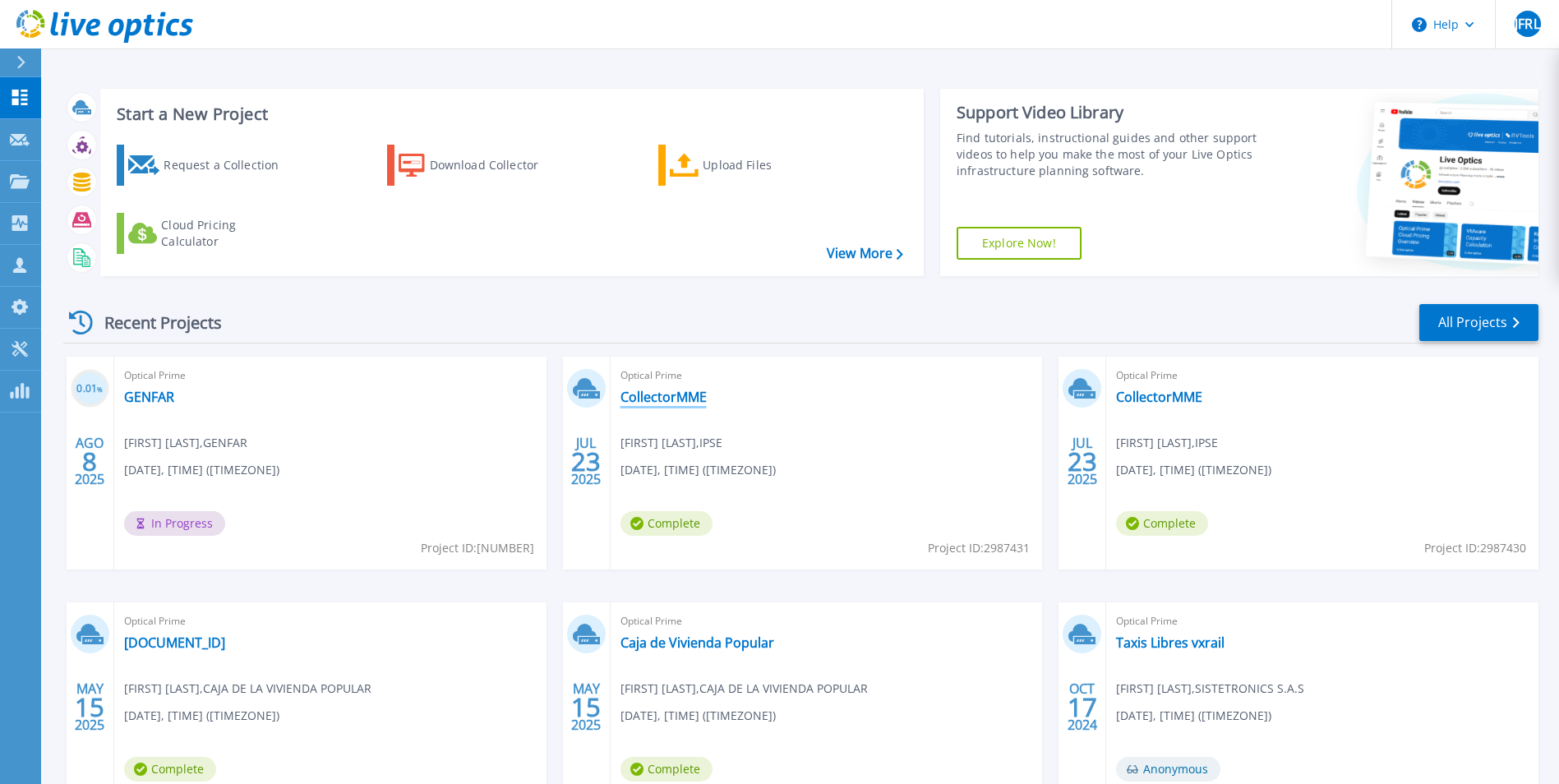 click on "CollectorMME" at bounding box center [663, 397] 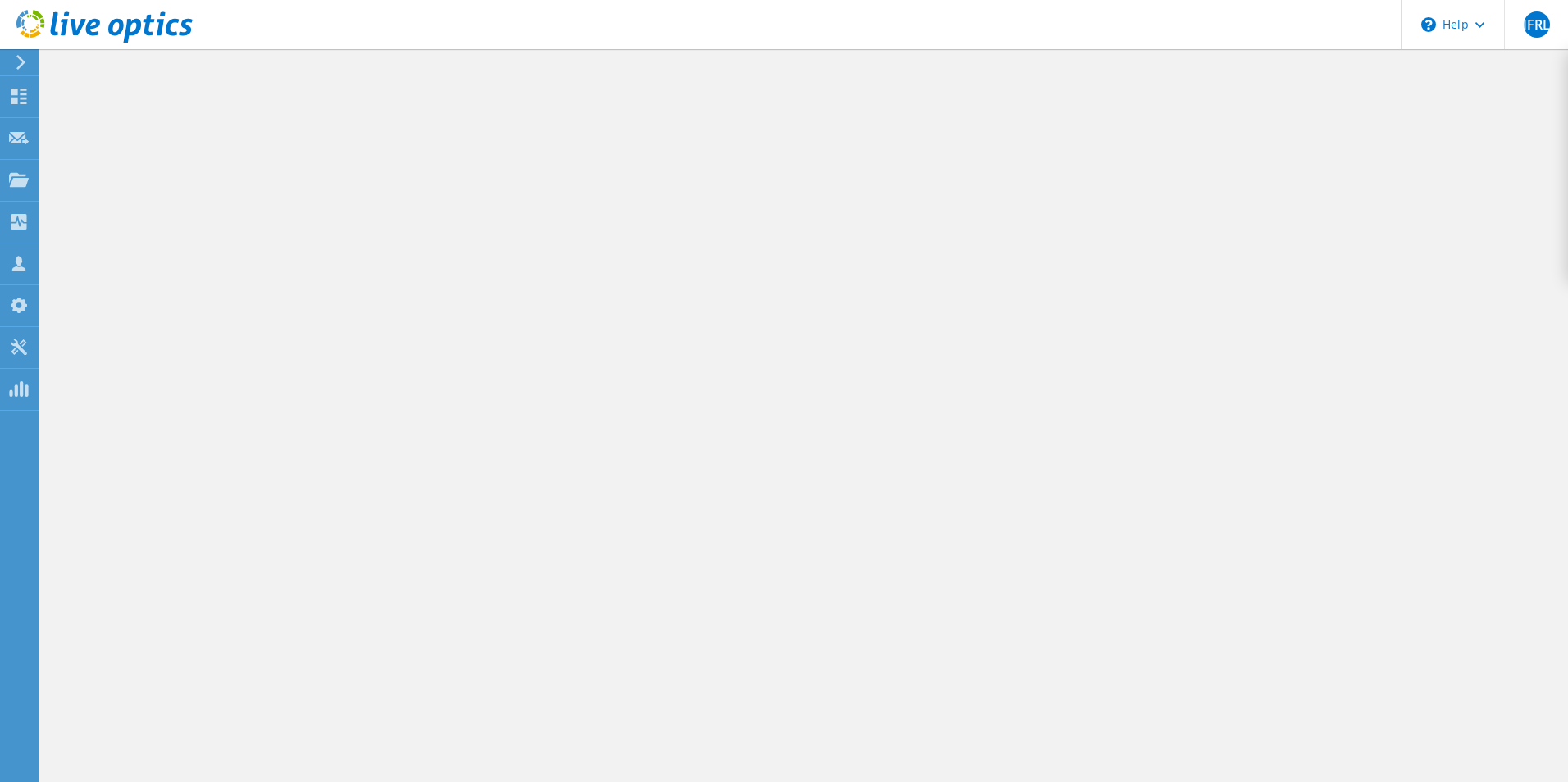 scroll, scrollTop: 0, scrollLeft: 0, axis: both 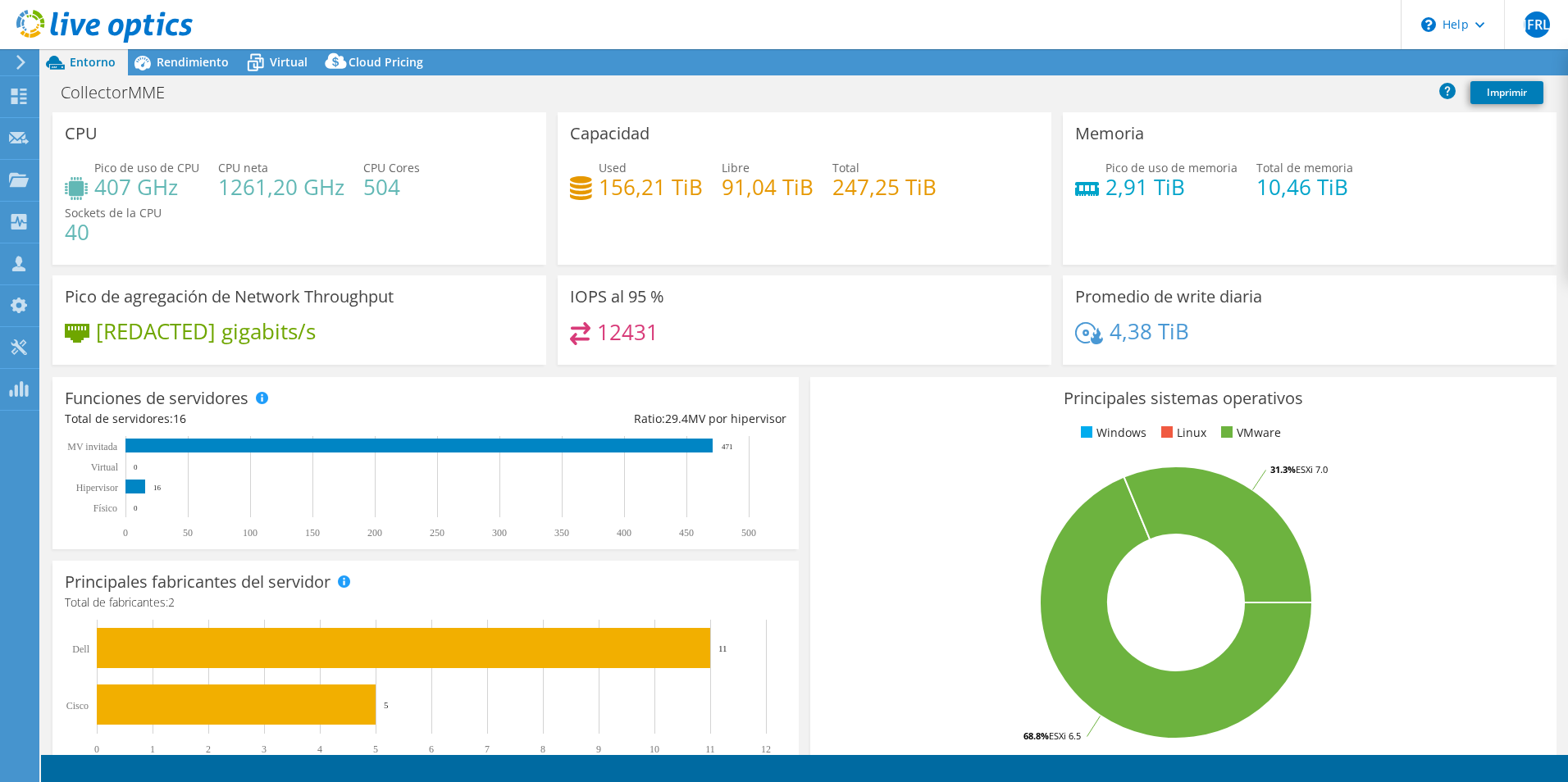select on "USEast" 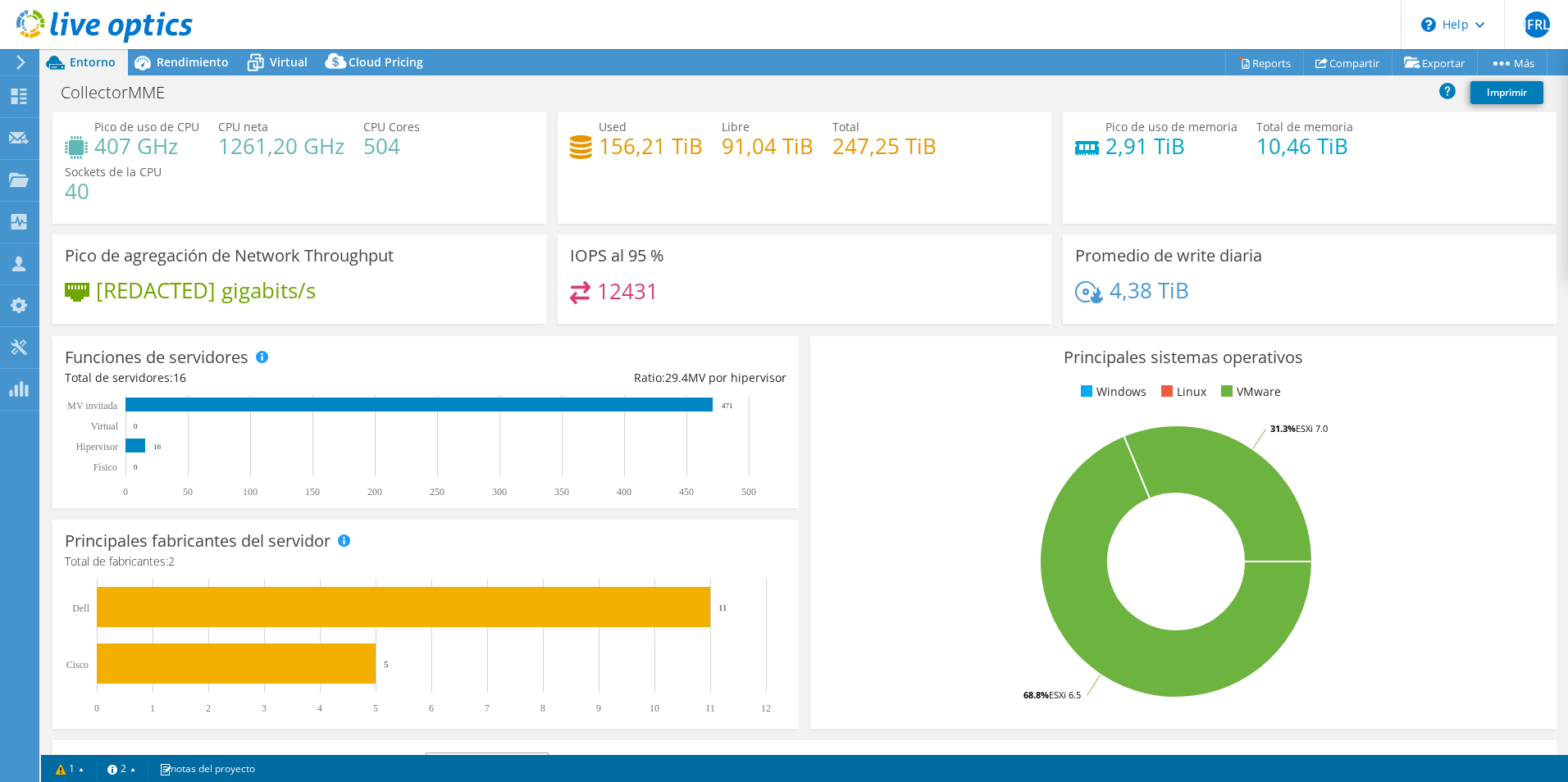scroll, scrollTop: 0, scrollLeft: 0, axis: both 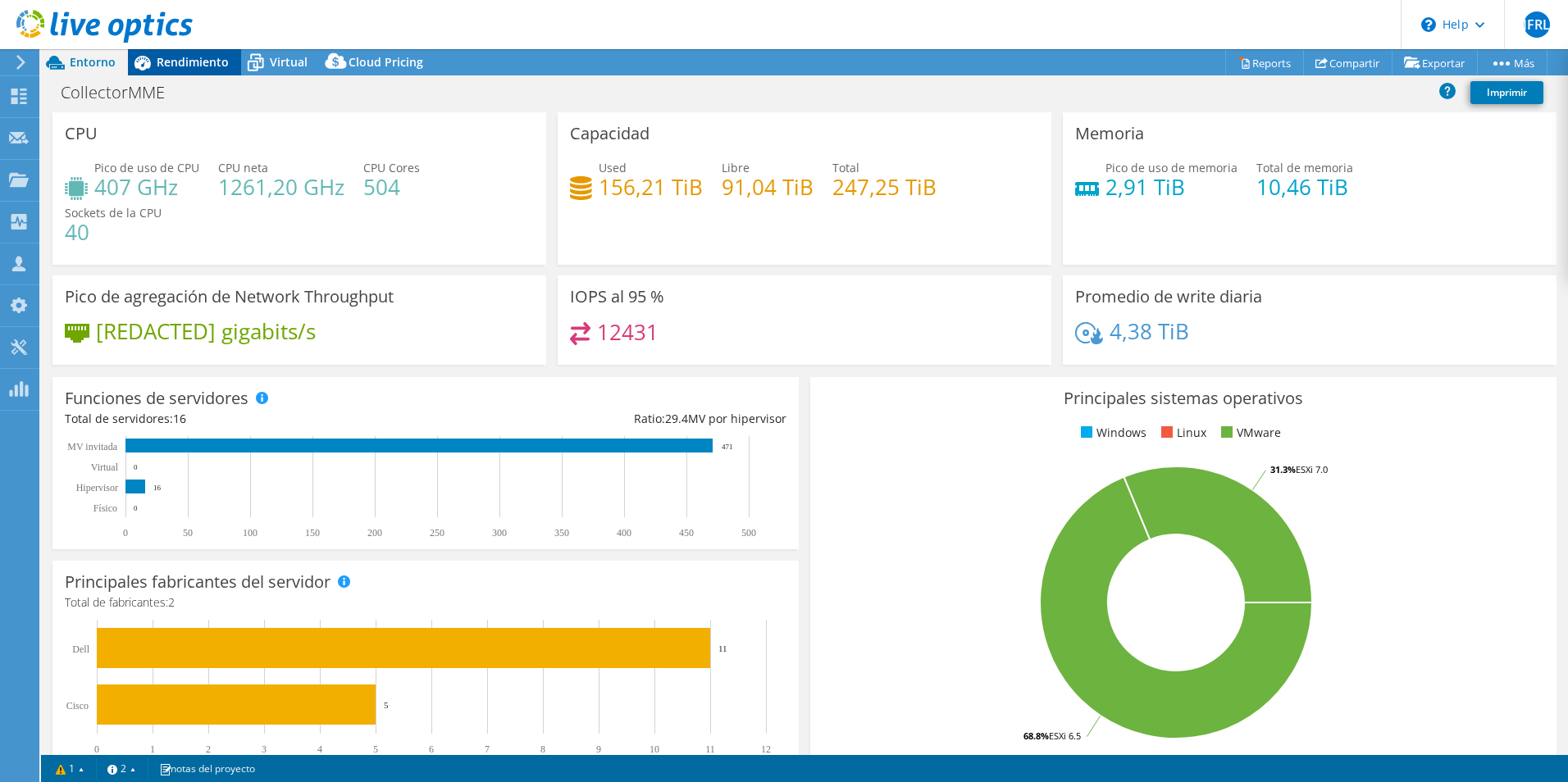 click on "Rendimiento" at bounding box center (193, 61) 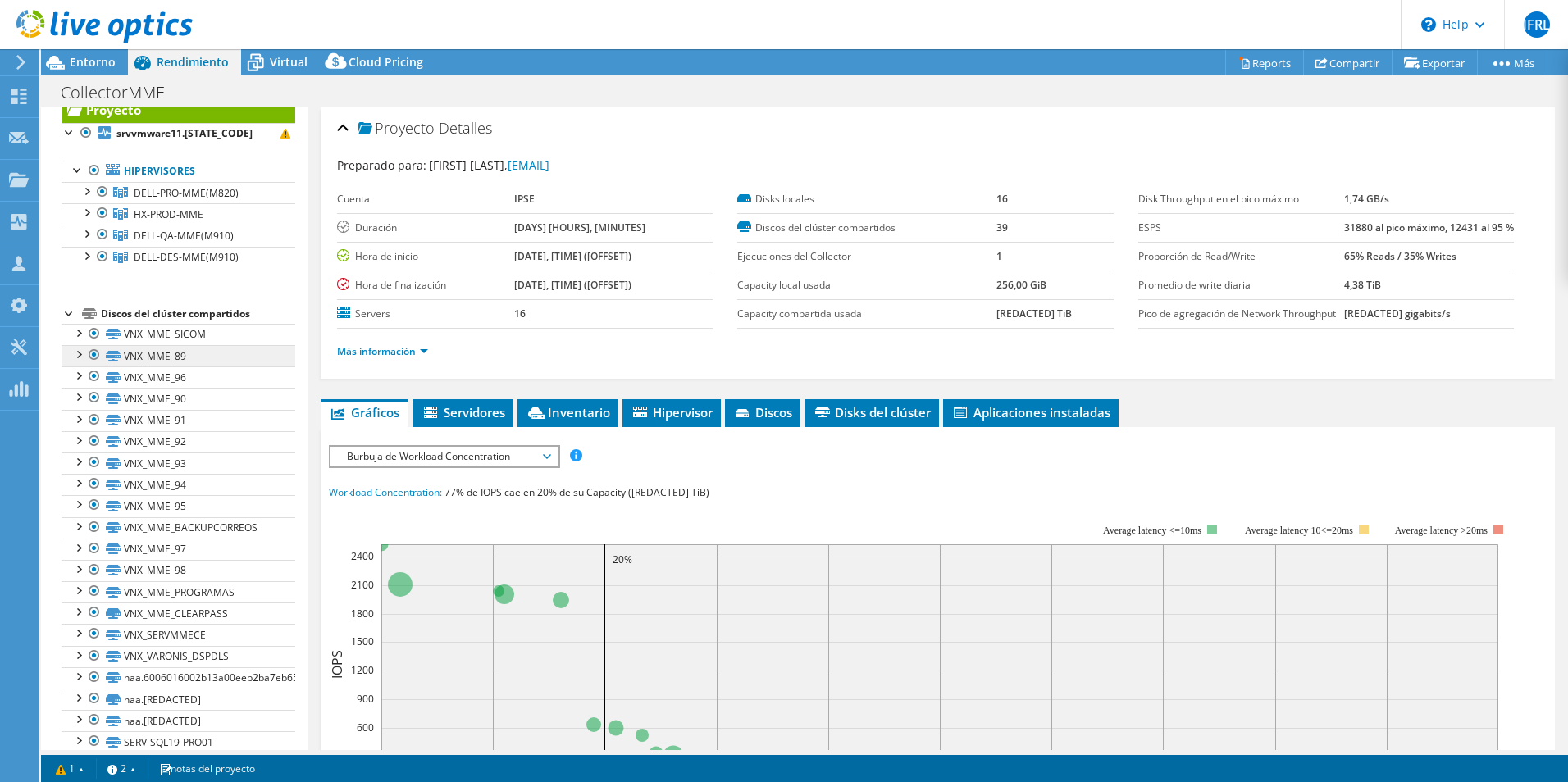 scroll, scrollTop: 82, scrollLeft: 0, axis: vertical 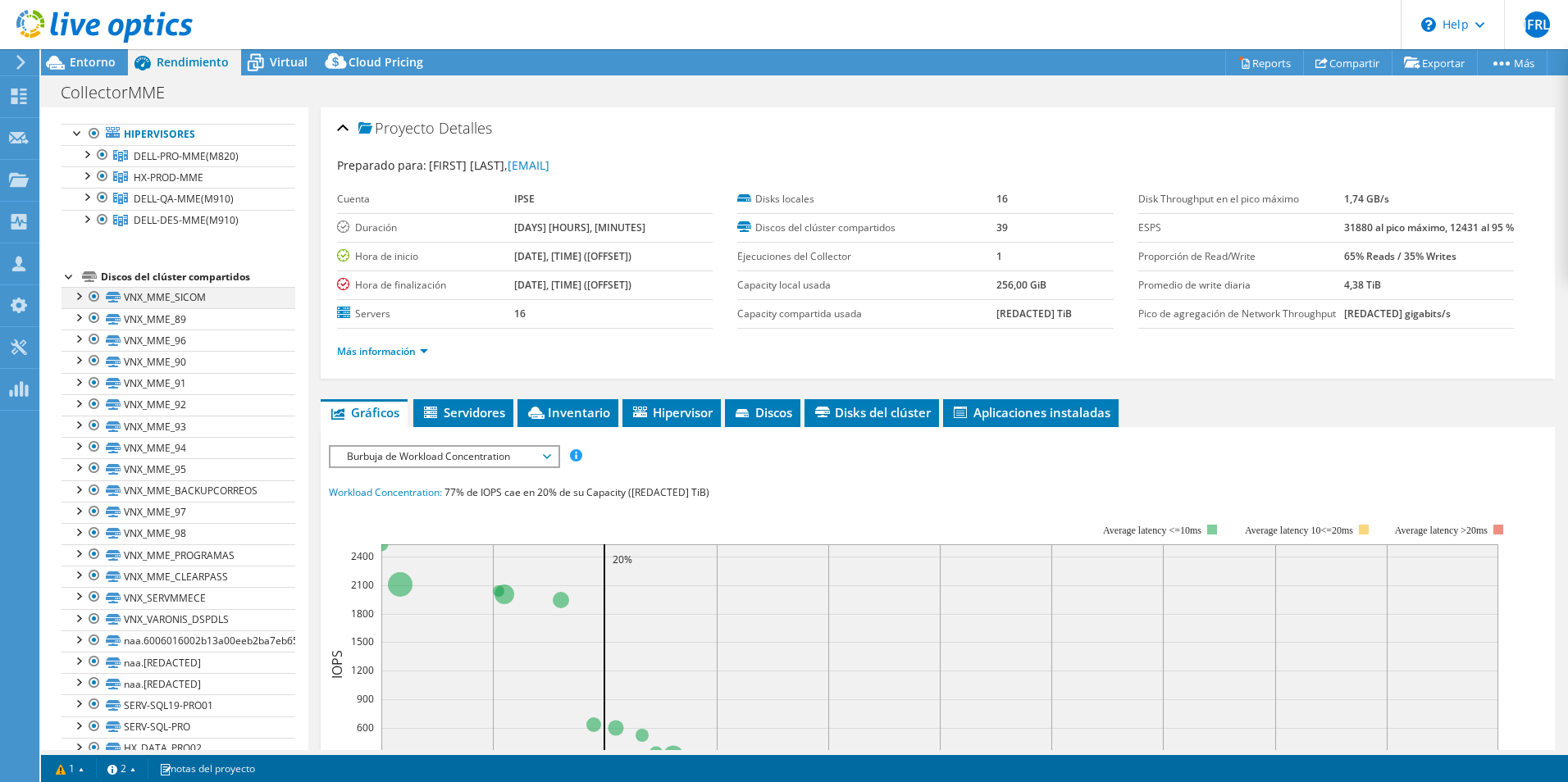 click at bounding box center [78, 295] 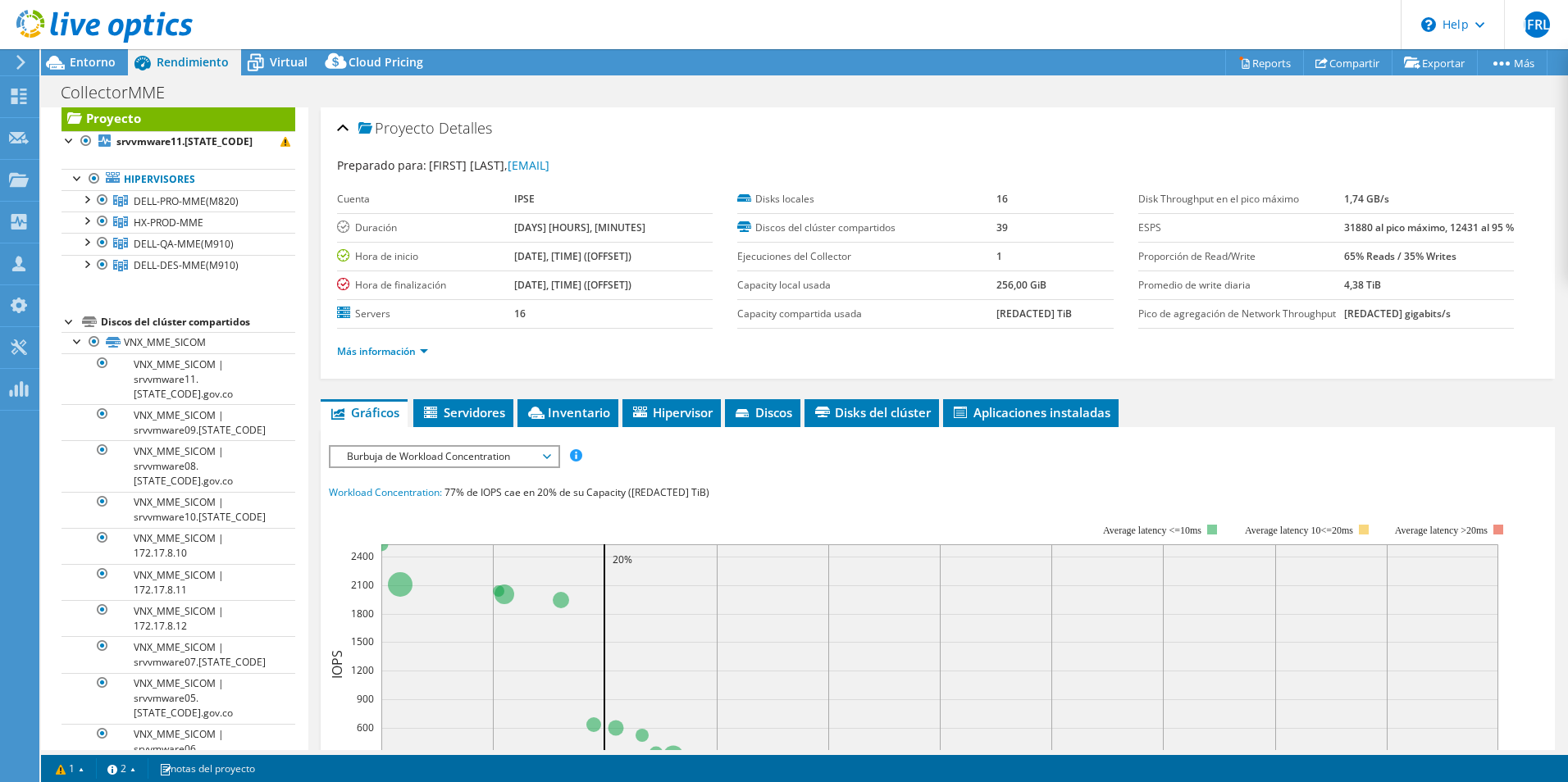 scroll, scrollTop: 0, scrollLeft: 0, axis: both 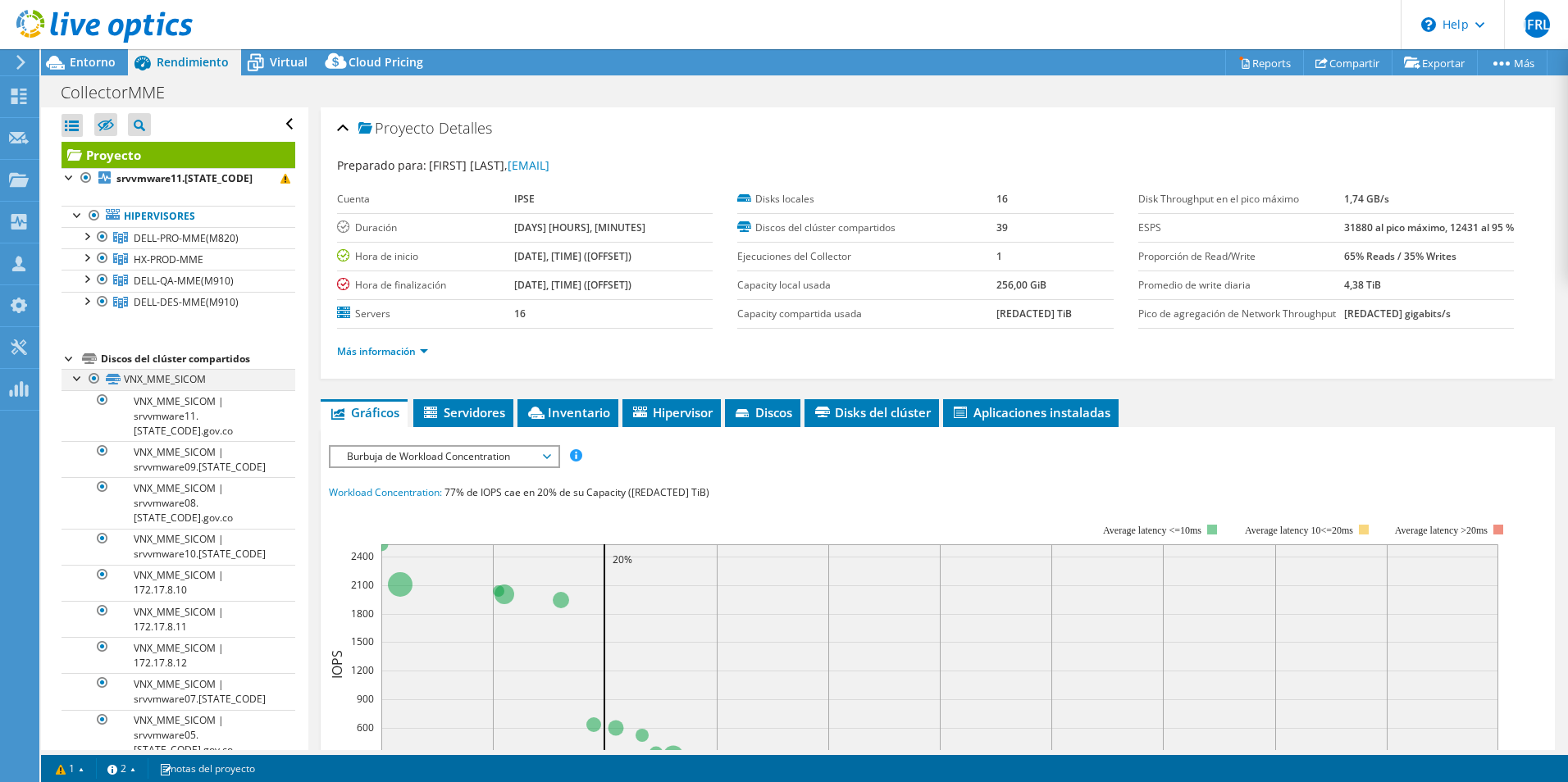 click at bounding box center [78, 377] 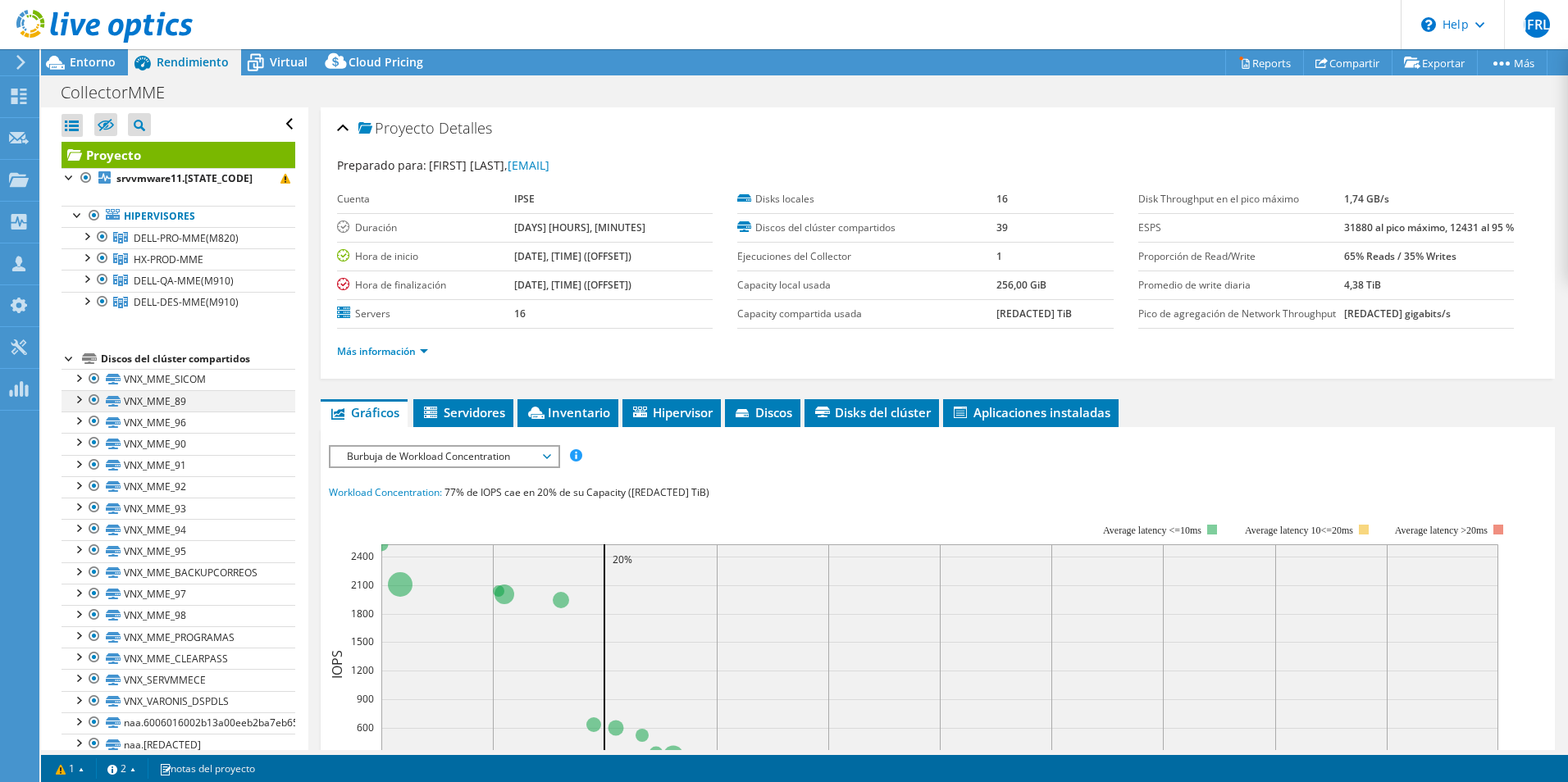 click at bounding box center [78, 398] 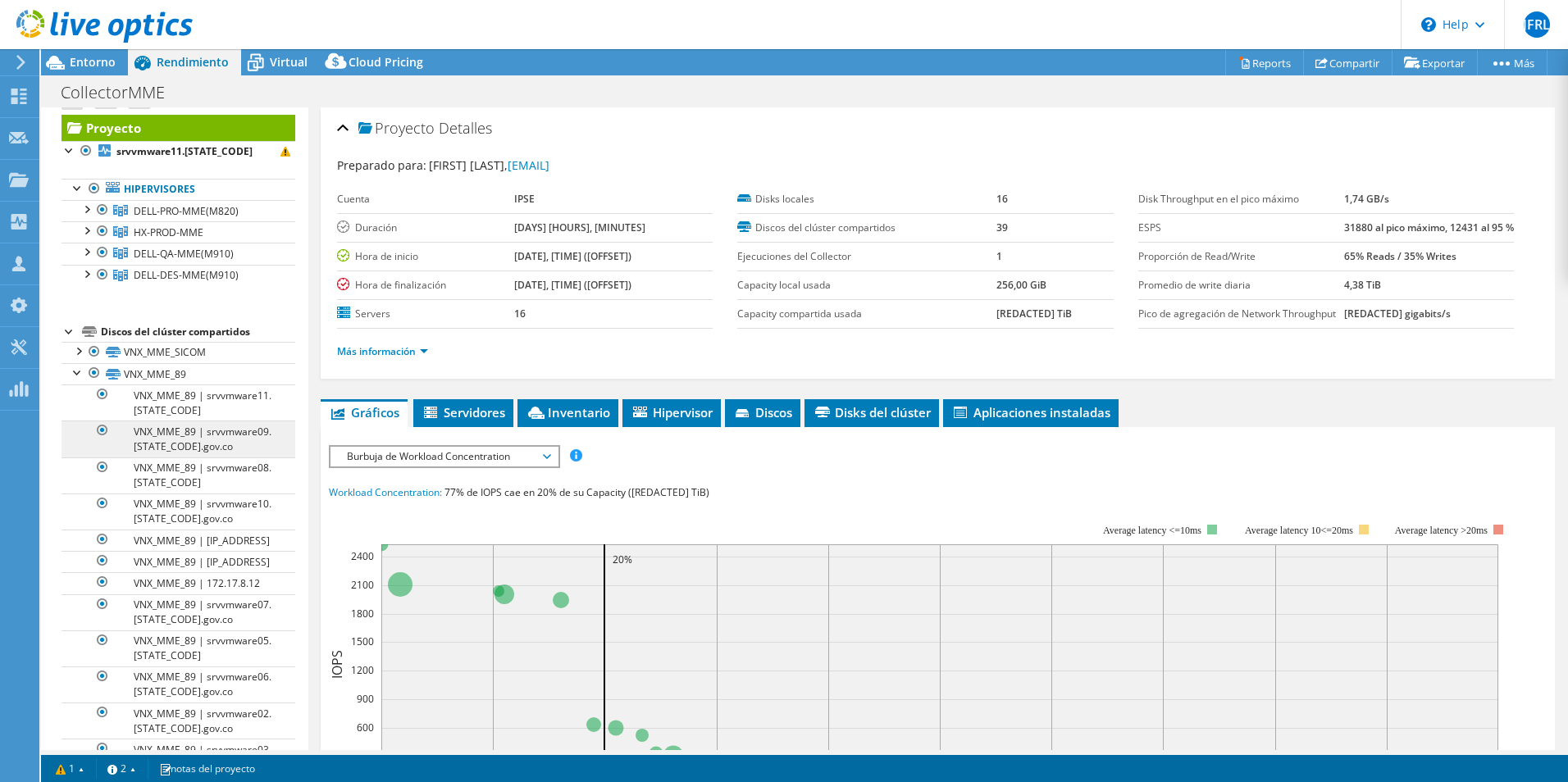 scroll, scrollTop: 0, scrollLeft: 0, axis: both 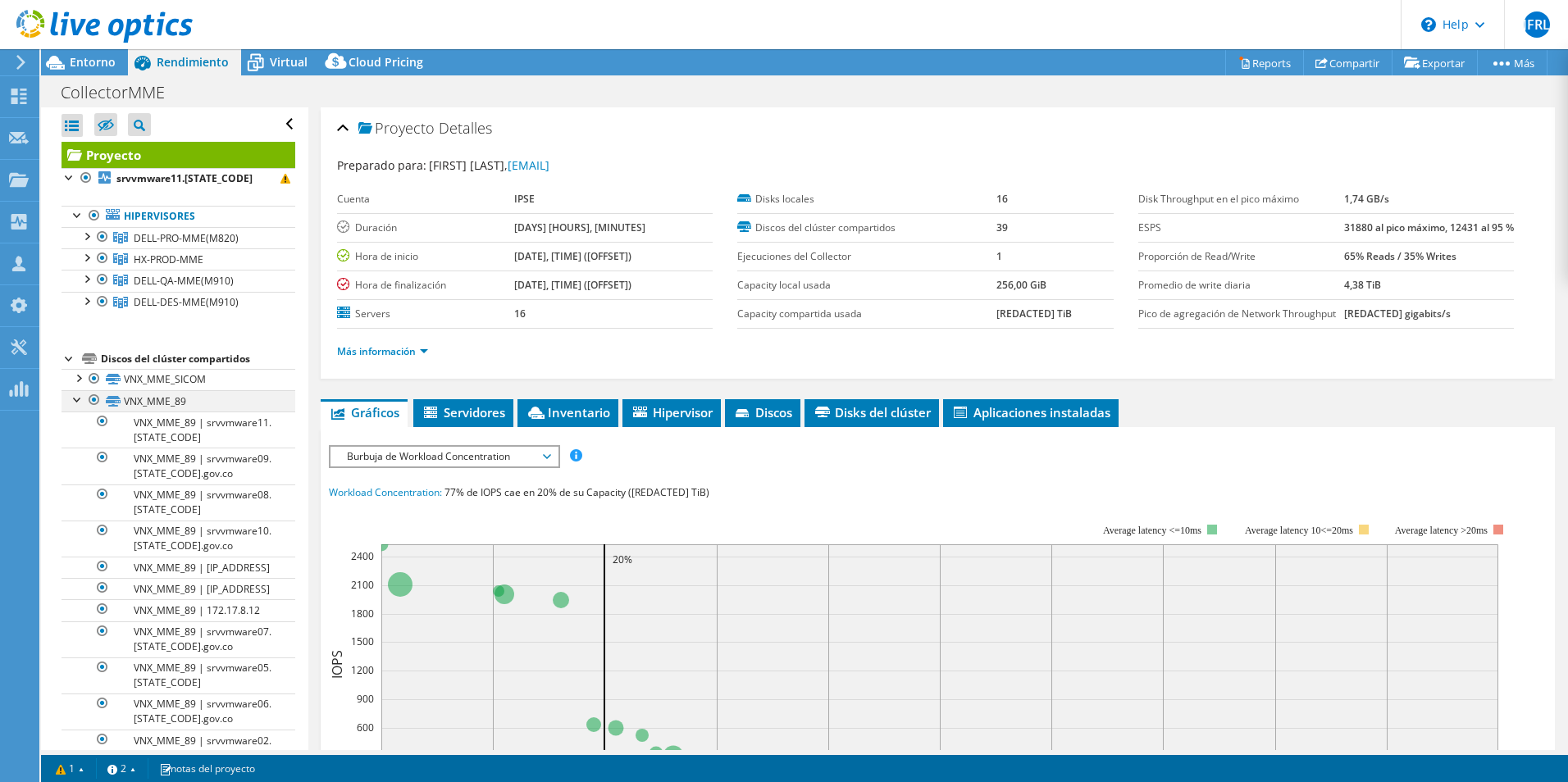 click at bounding box center [78, 398] 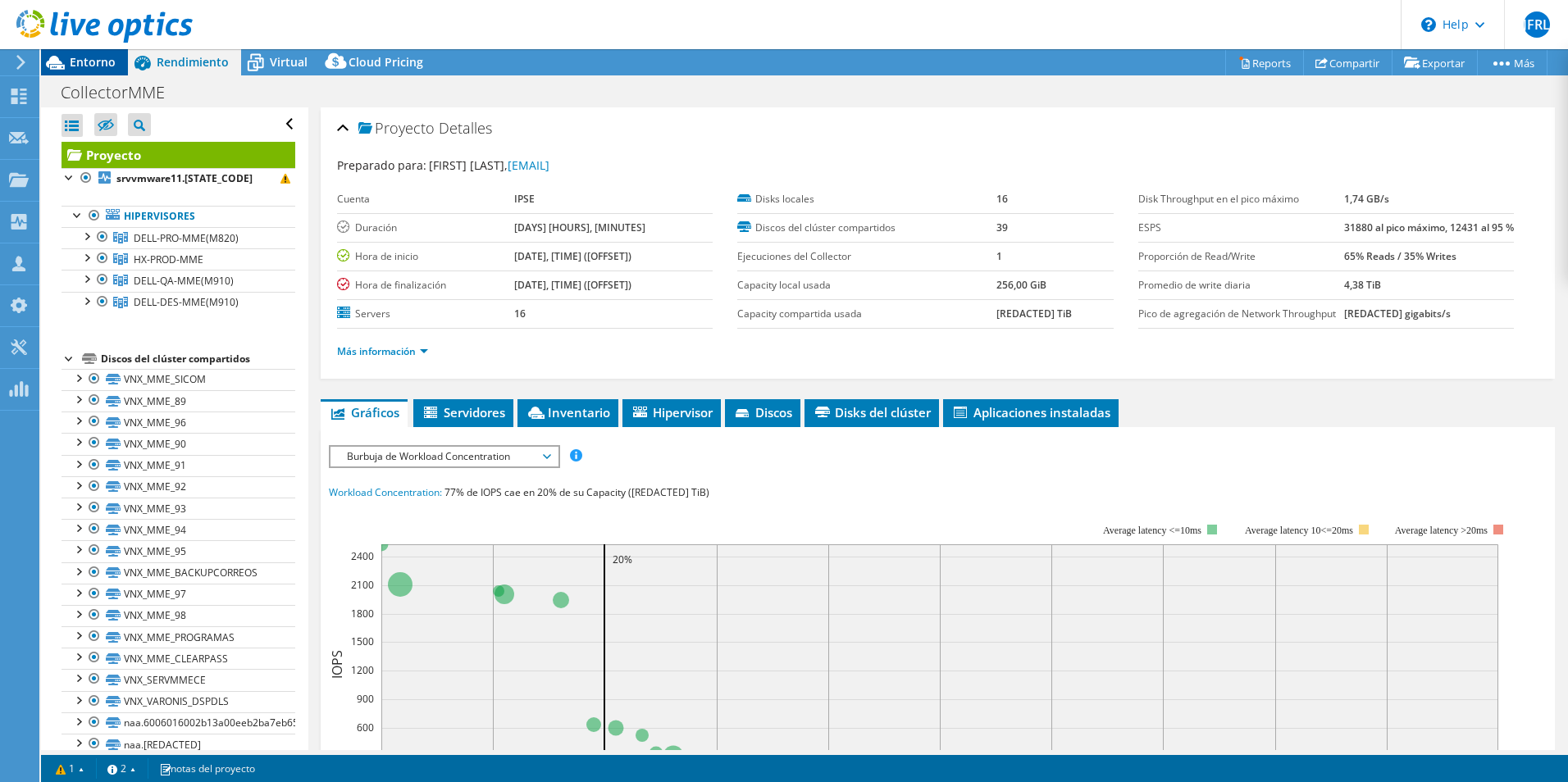 click on "Entorno" at bounding box center [93, 61] 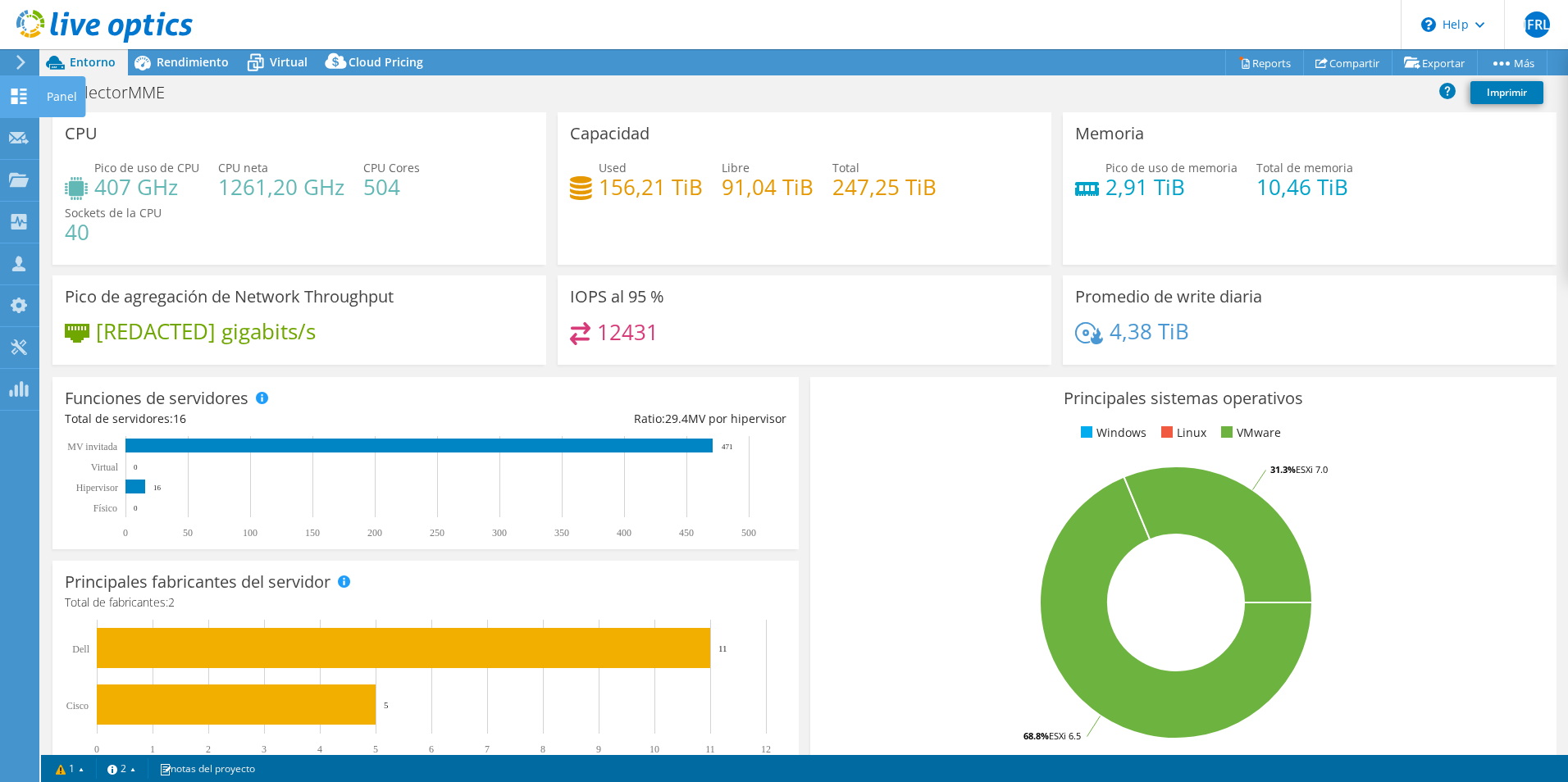 click 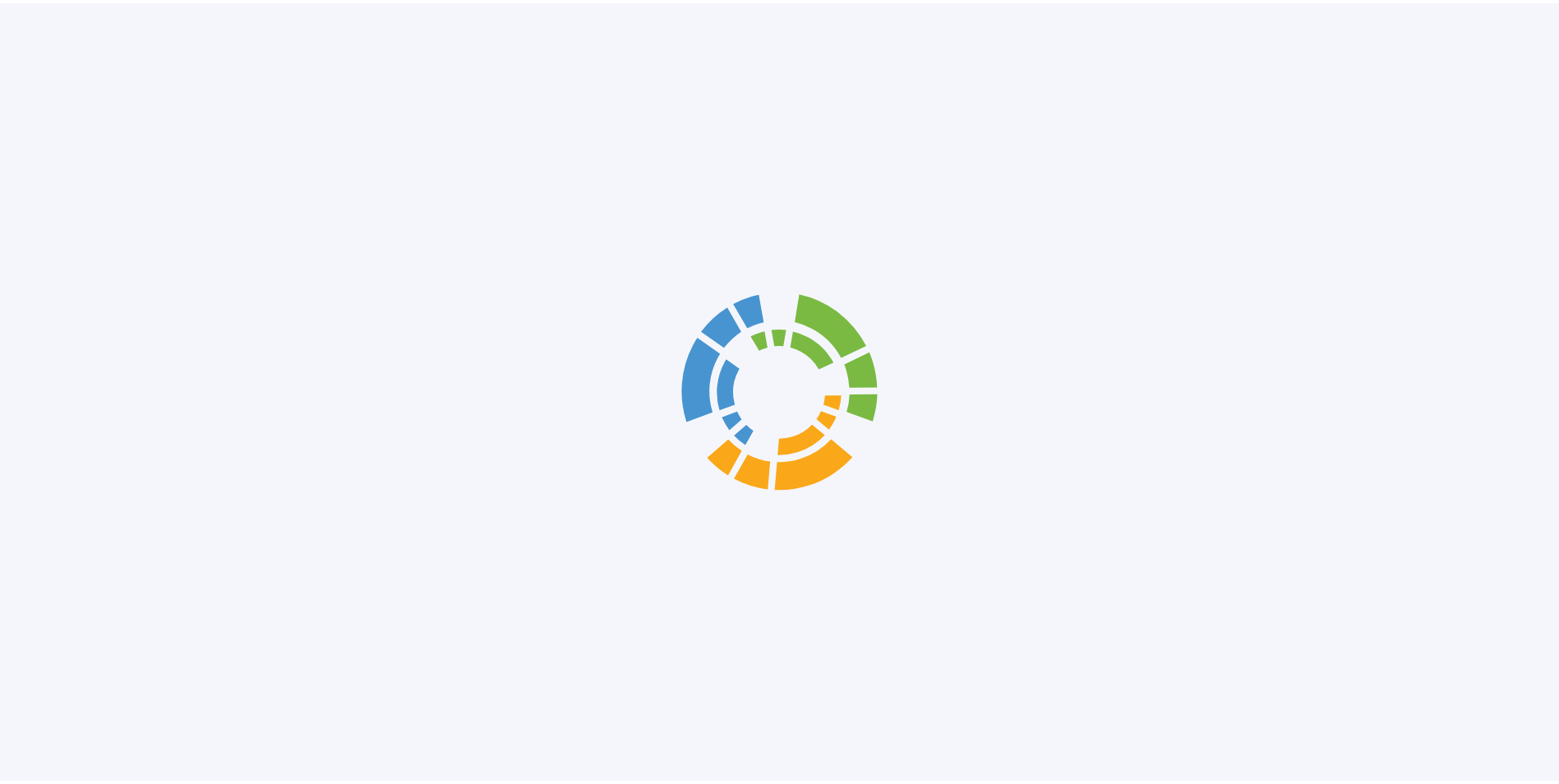 scroll, scrollTop: 0, scrollLeft: 0, axis: both 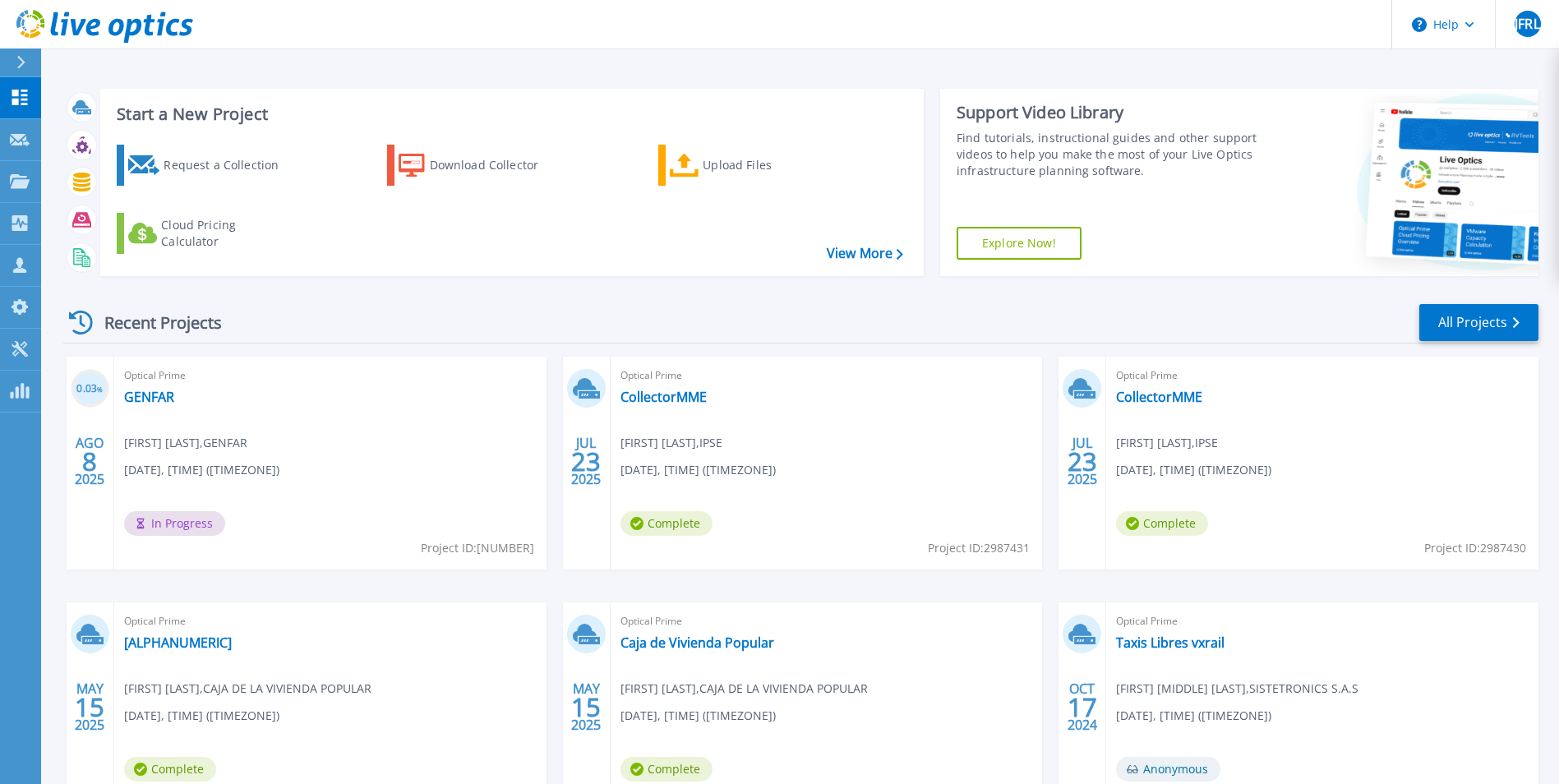 click on "Recent Projects All Projects" at bounding box center [800, 323] 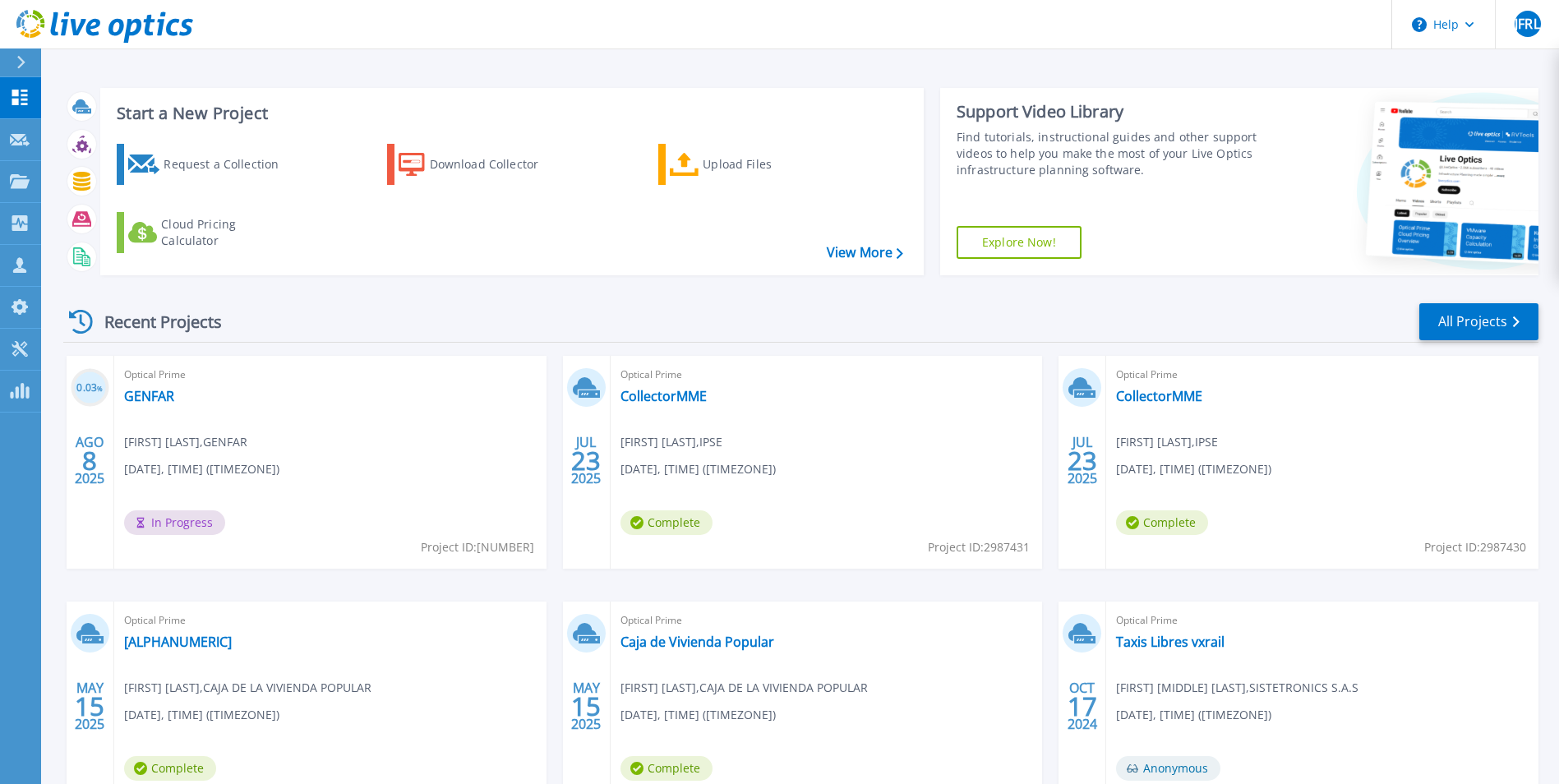 scroll, scrollTop: 0, scrollLeft: 0, axis: both 